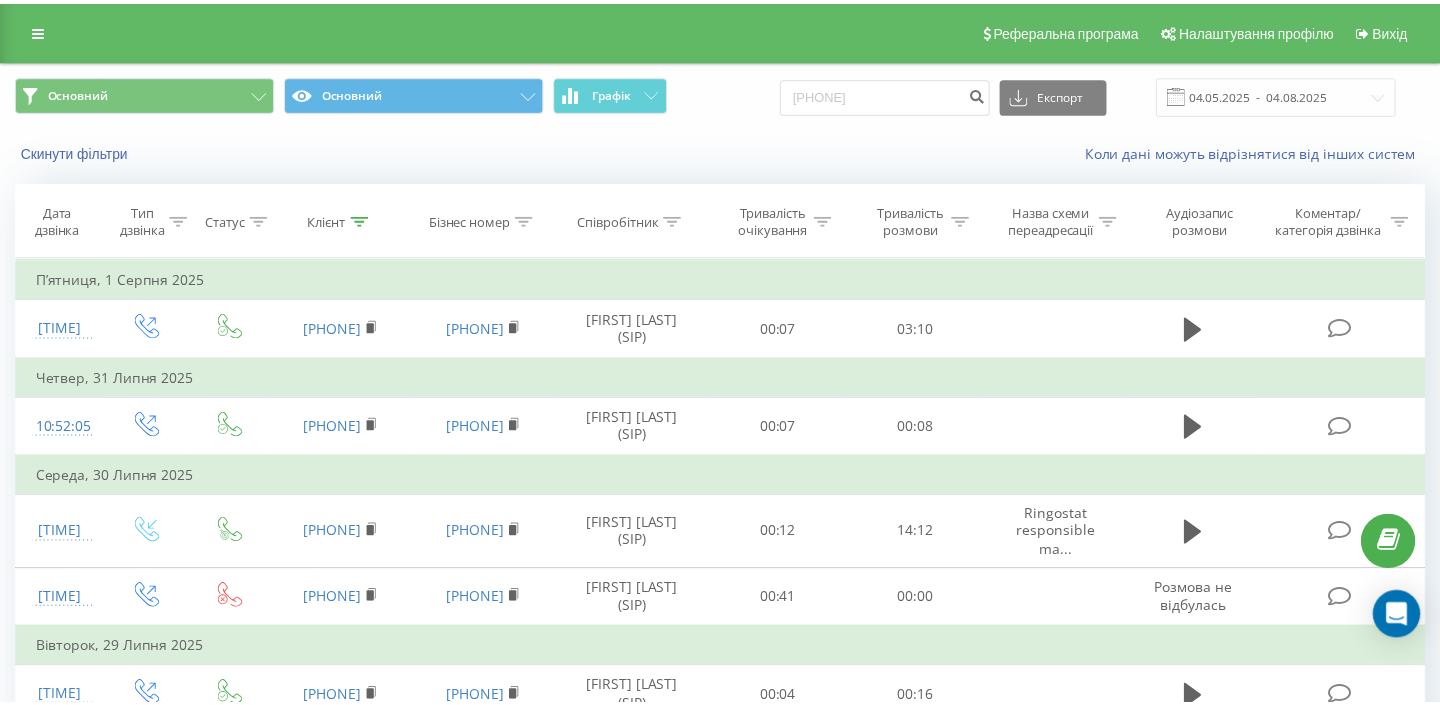 scroll, scrollTop: 0, scrollLeft: 0, axis: both 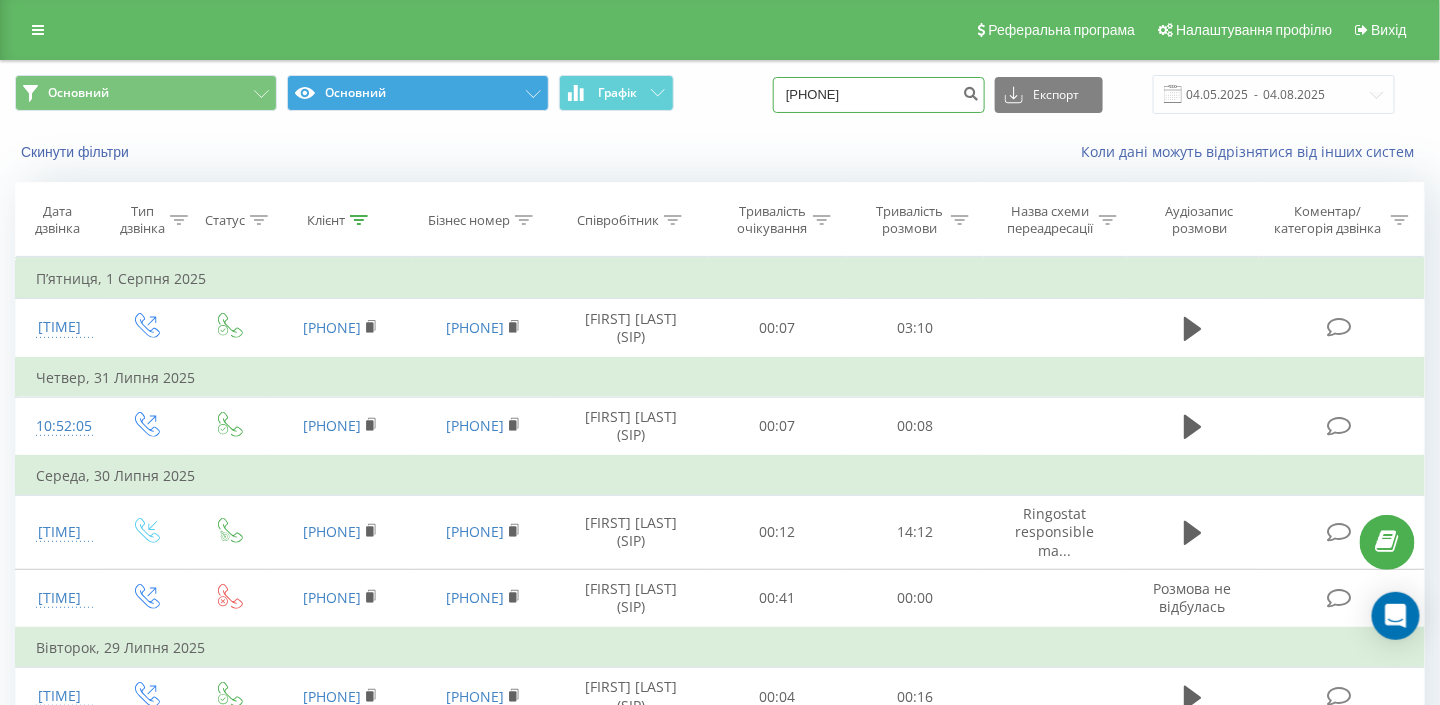 drag, startPoint x: 917, startPoint y: 94, endPoint x: 538, endPoint y: 98, distance: 379.02112 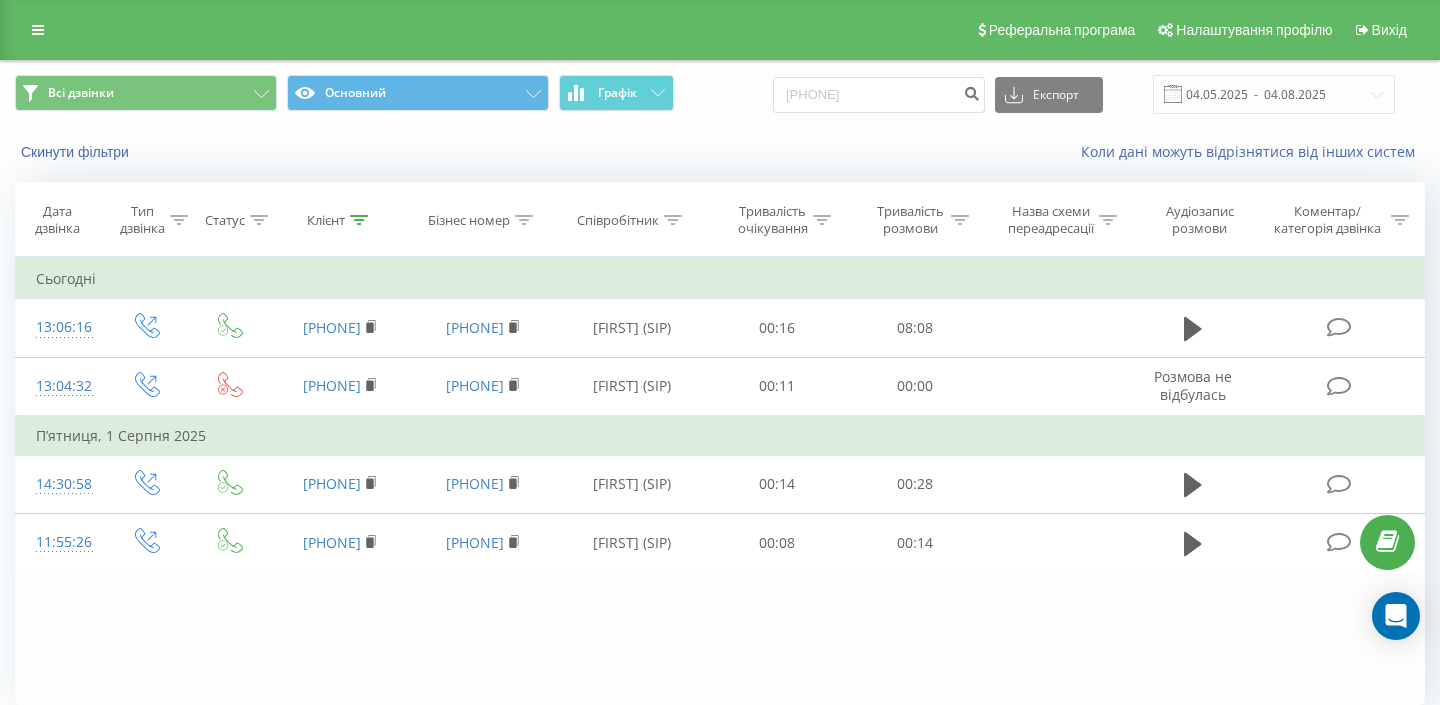 scroll, scrollTop: 0, scrollLeft: 0, axis: both 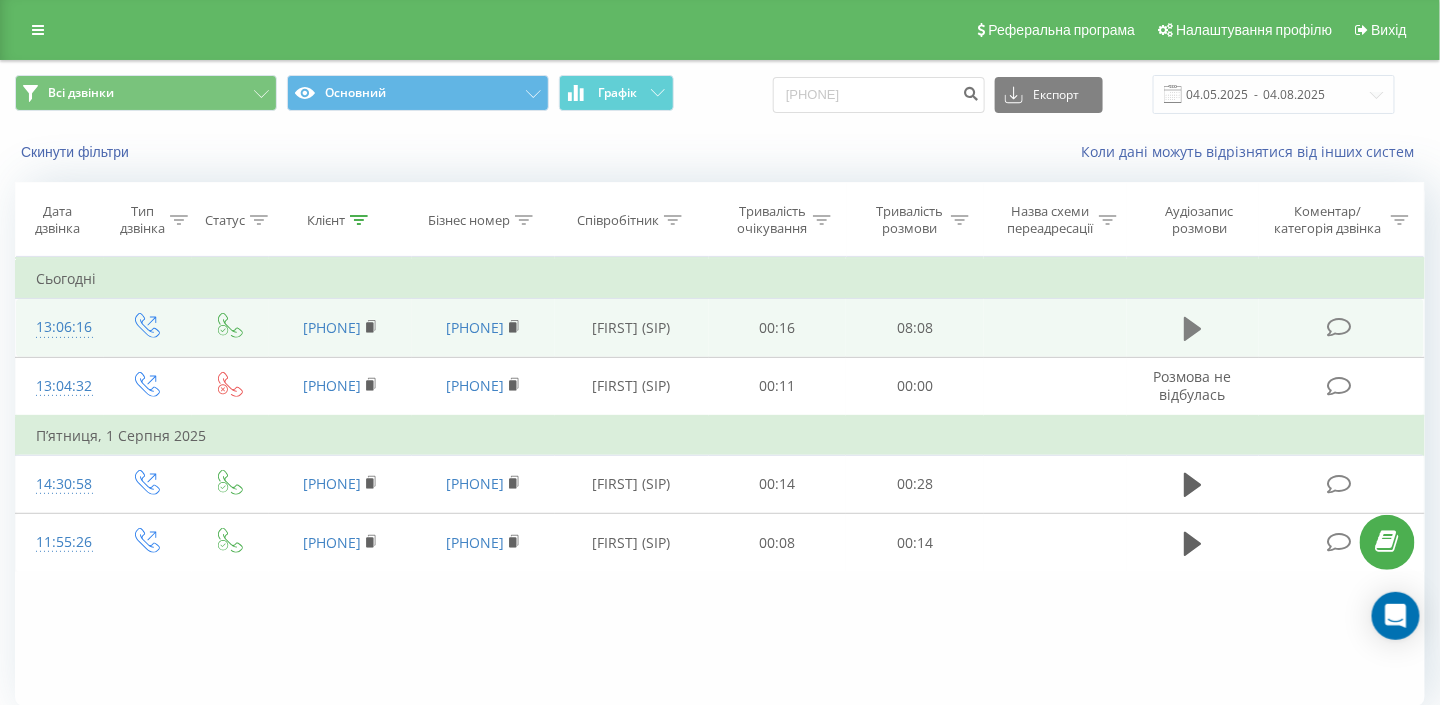 click 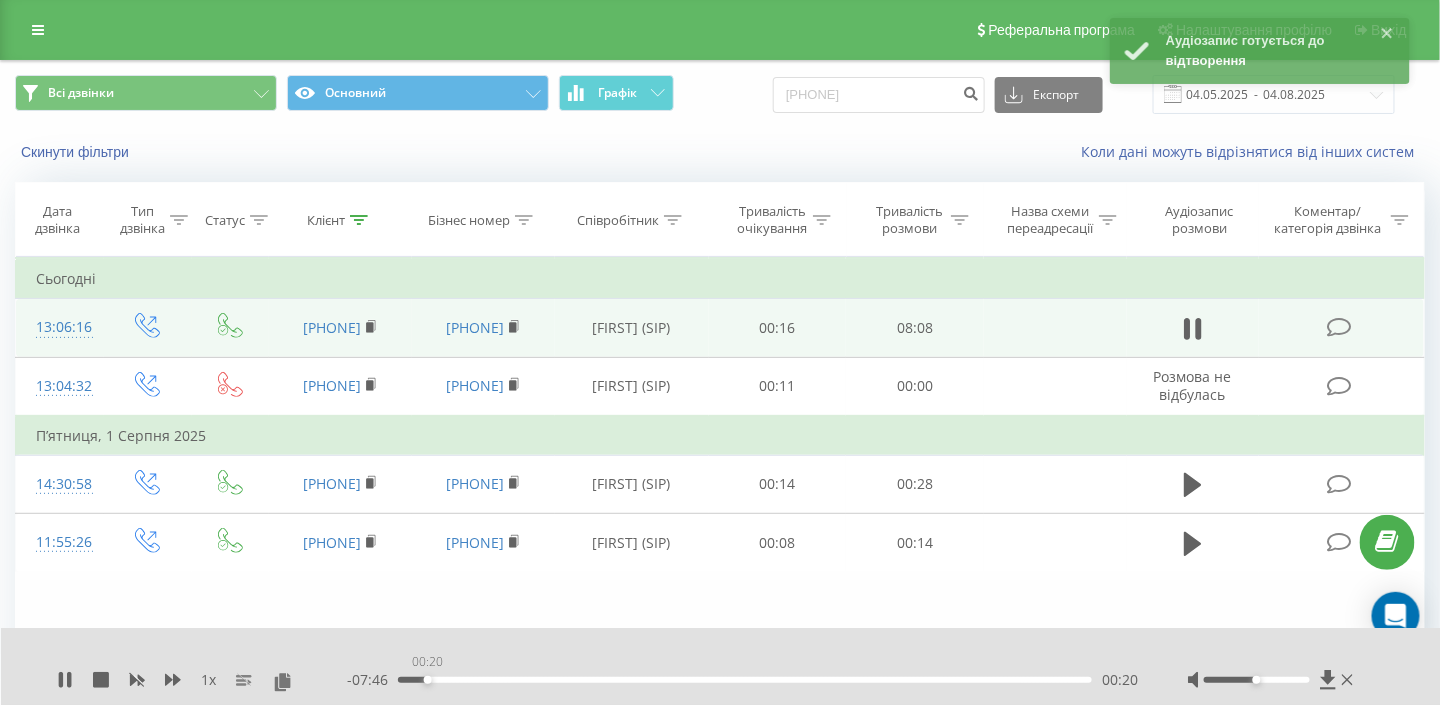 click on "00:20" at bounding box center [745, 680] 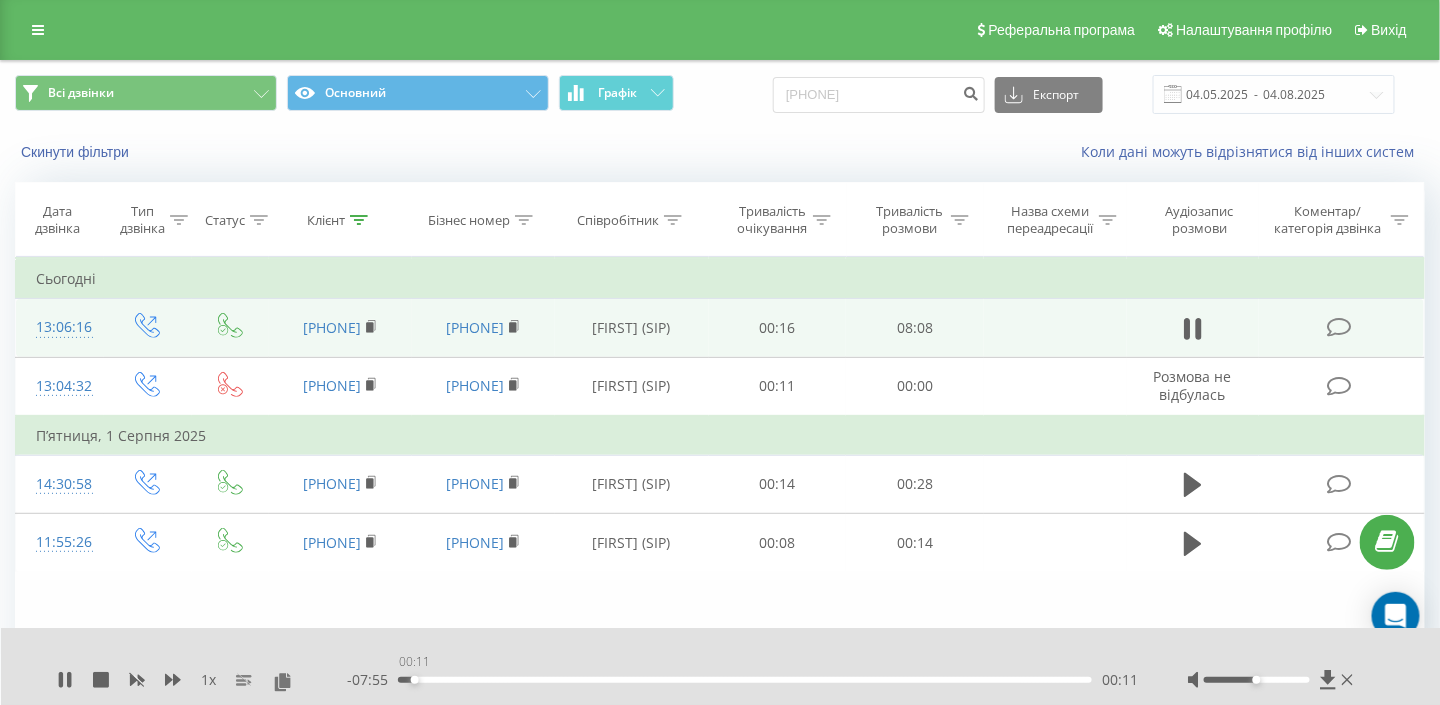 click on "00:11" at bounding box center [745, 680] 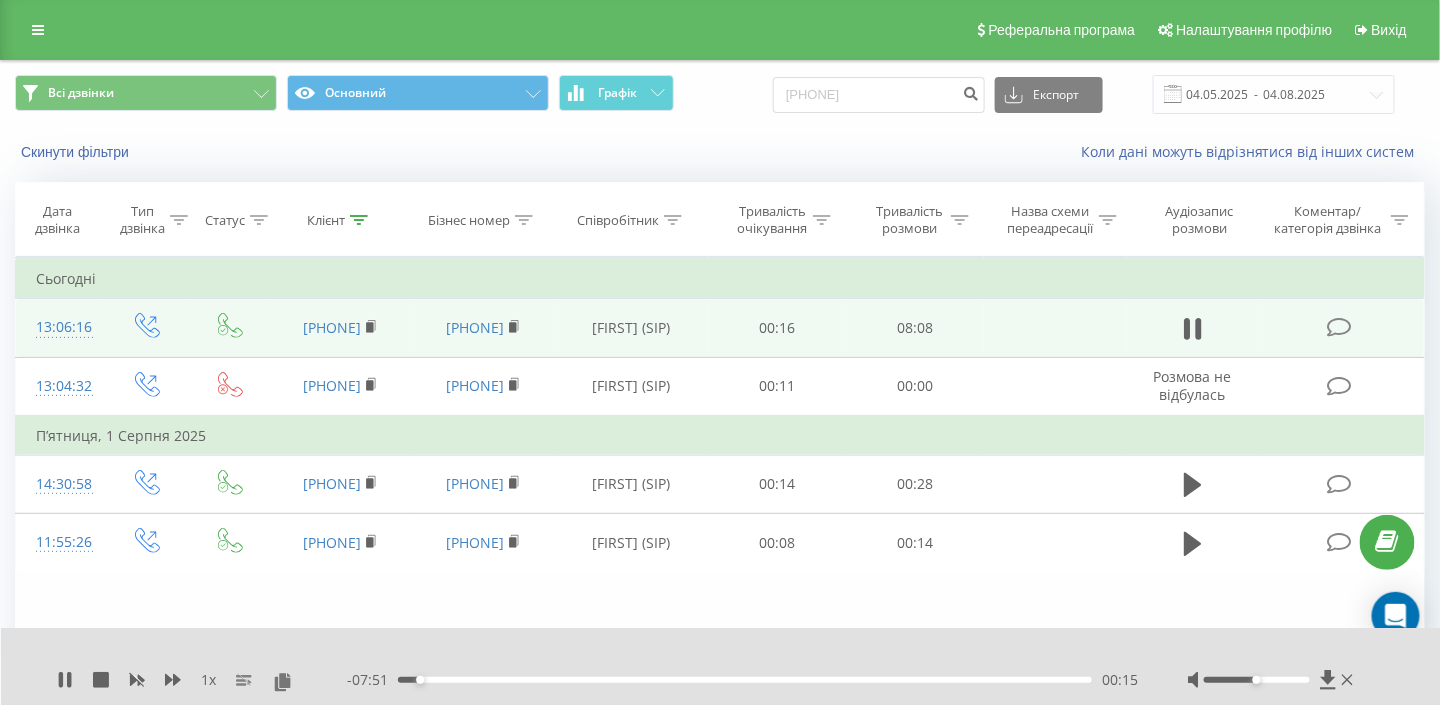 click at bounding box center [1256, 680] 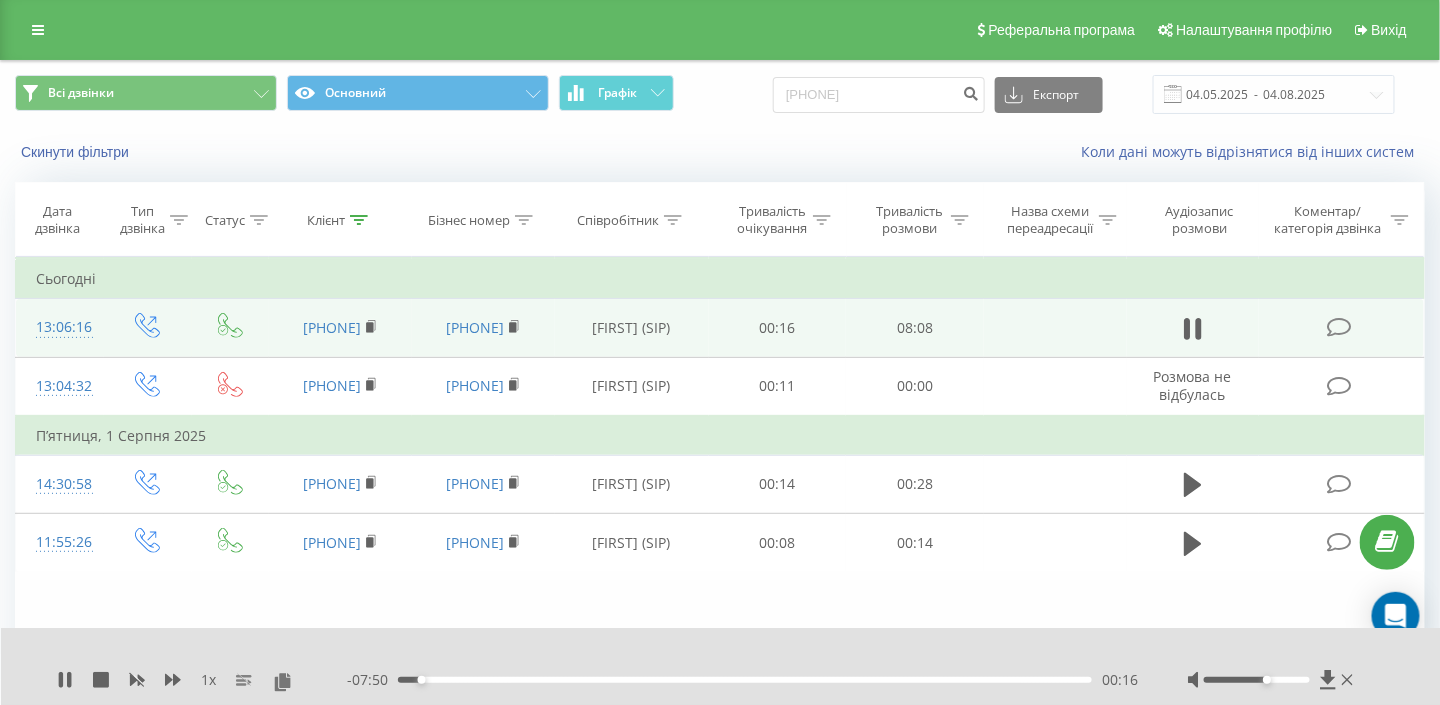 click at bounding box center [1256, 680] 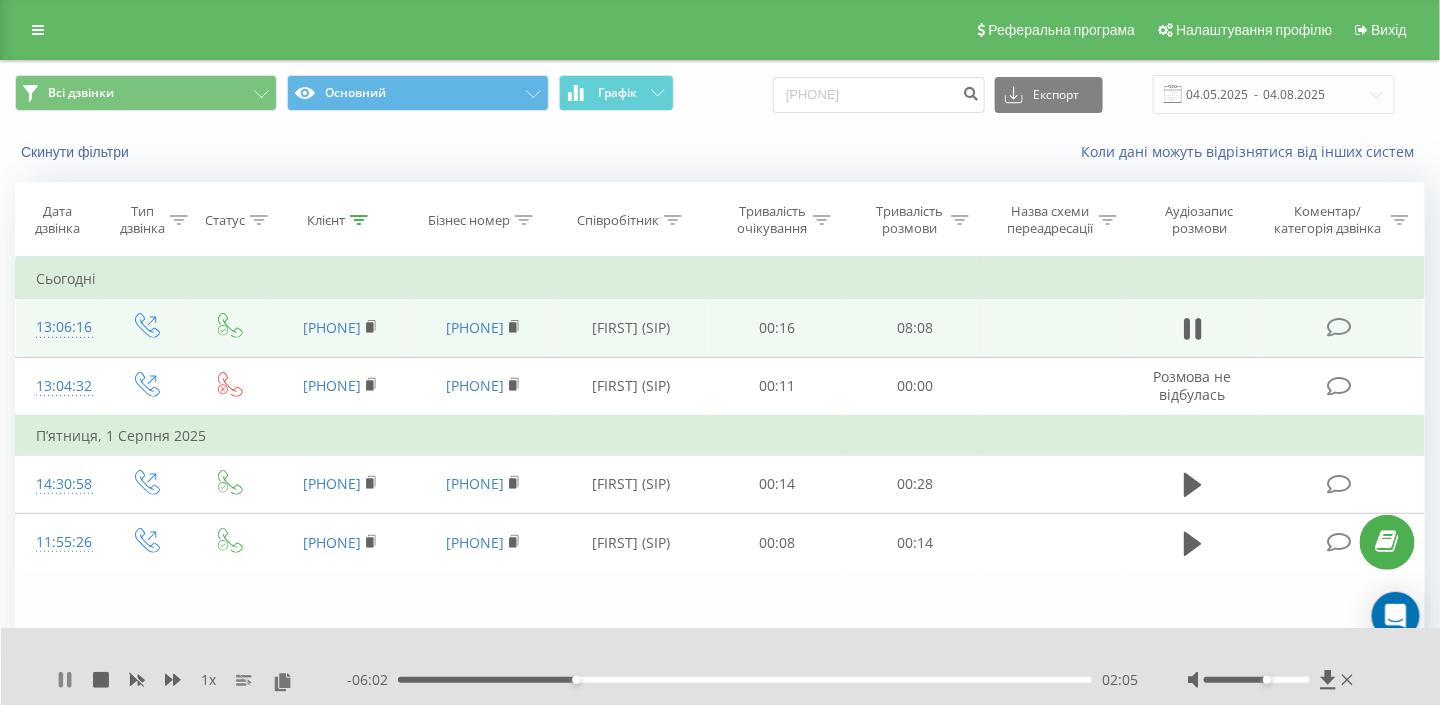 click 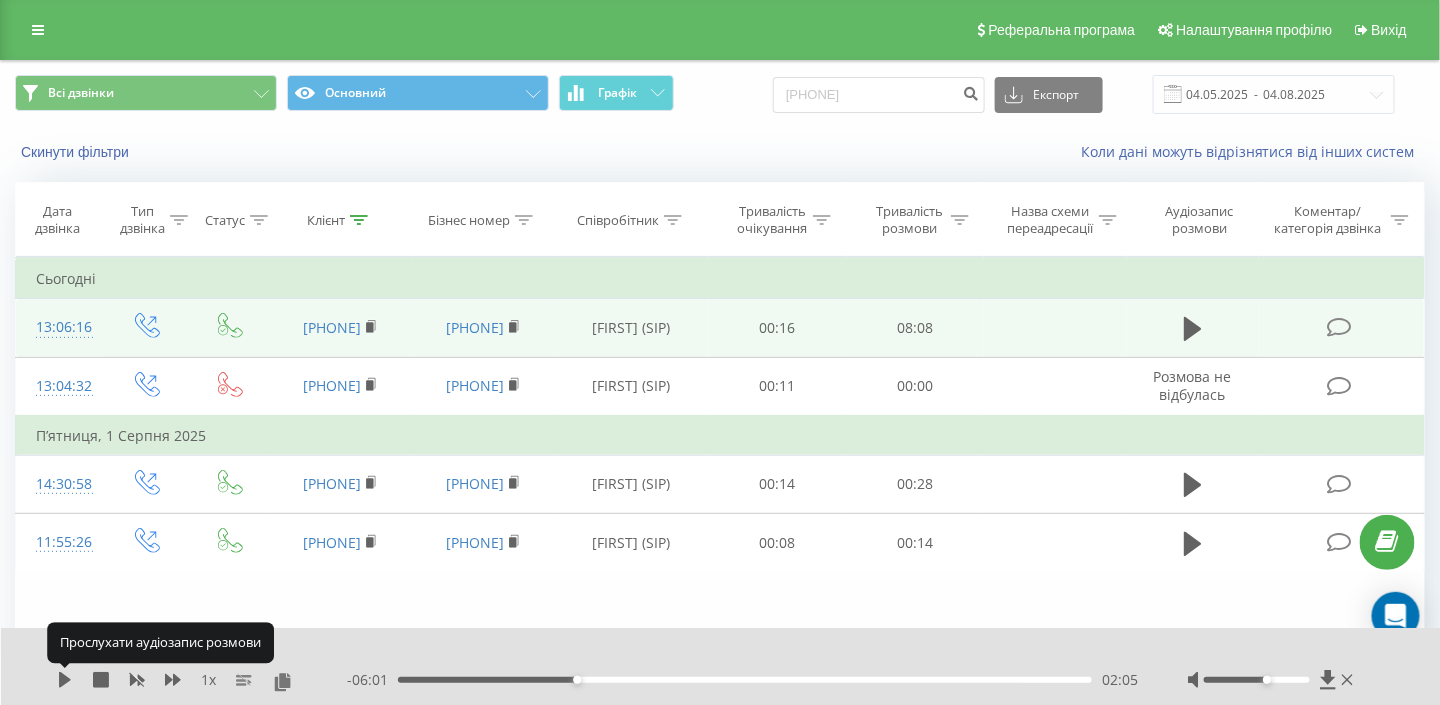 click 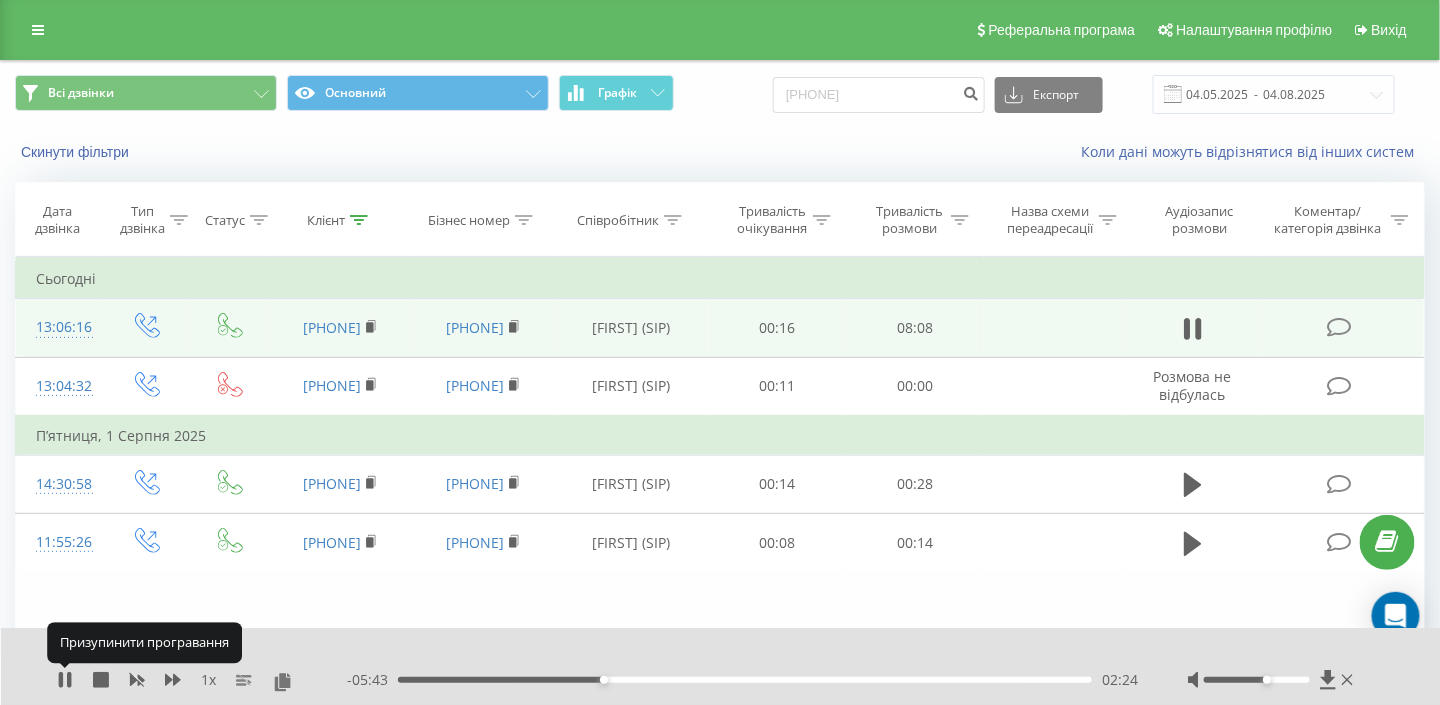 click 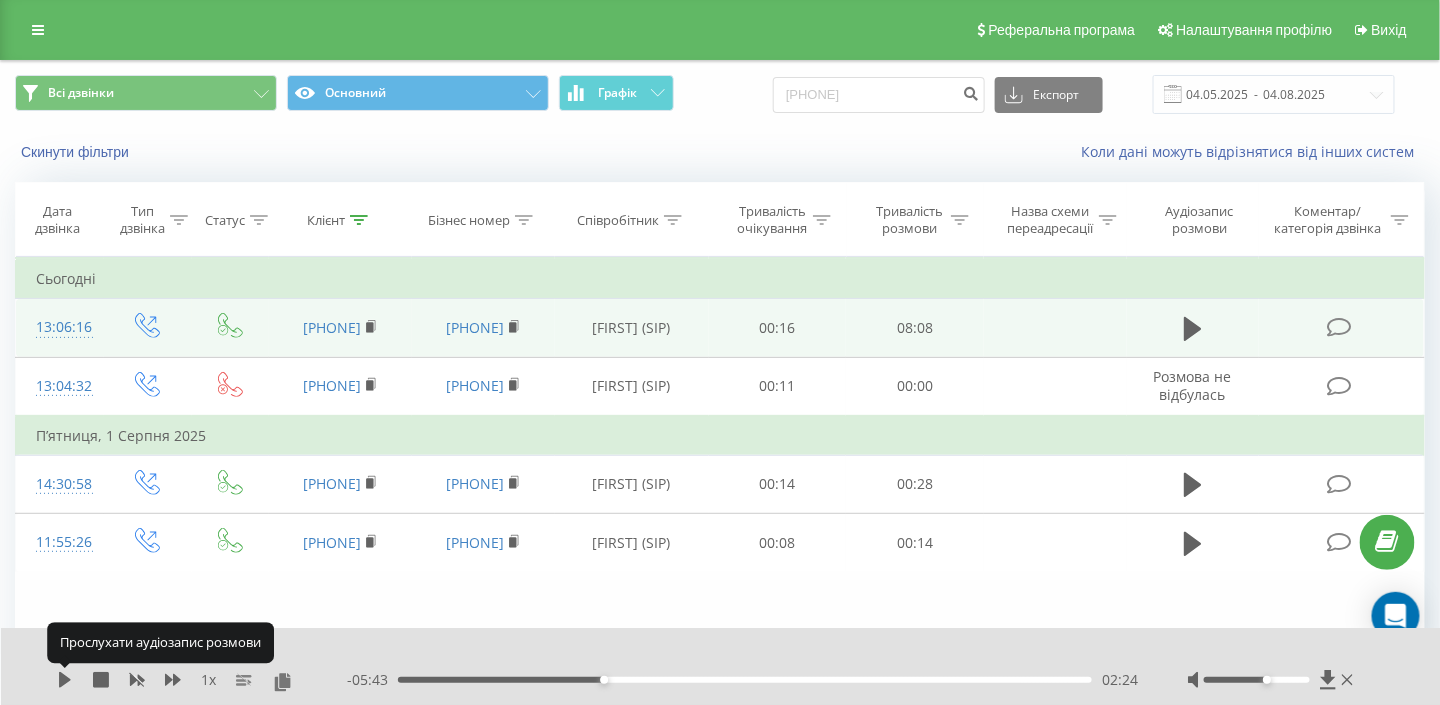 click 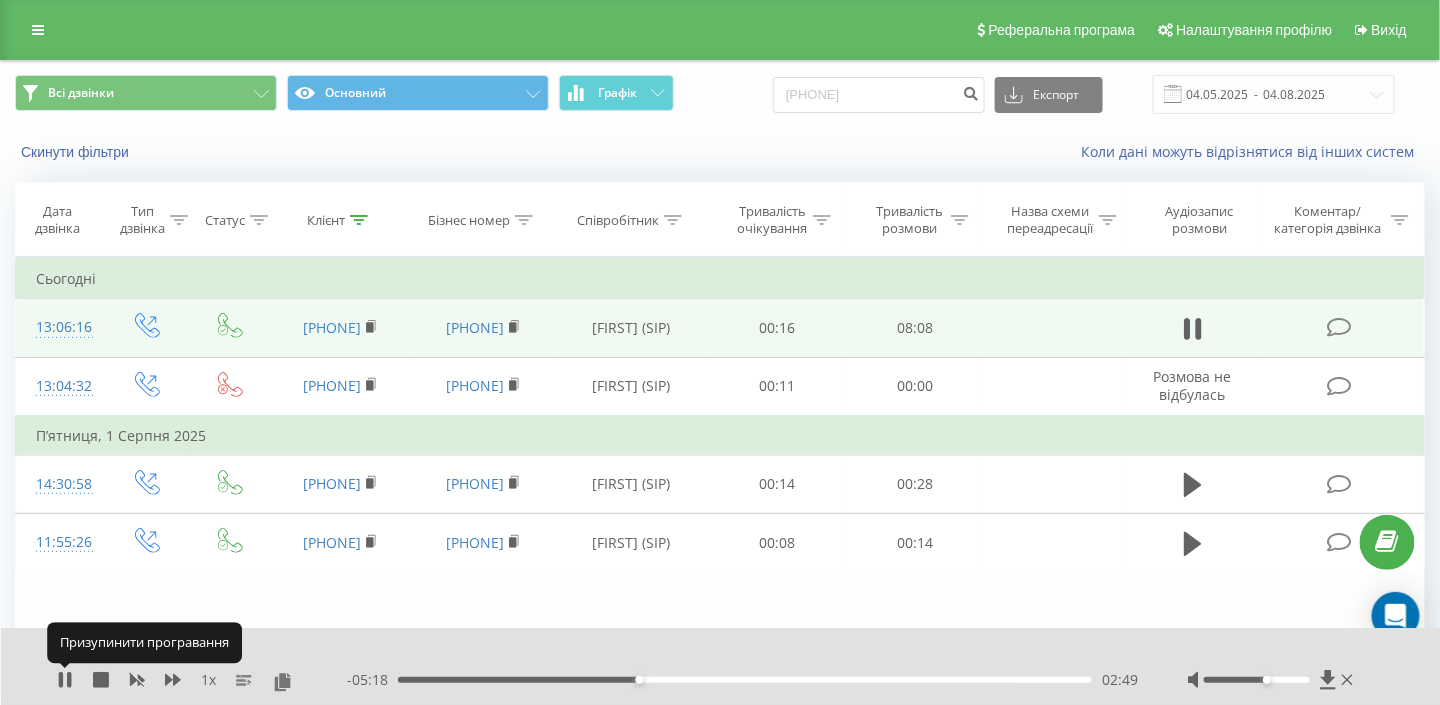 click 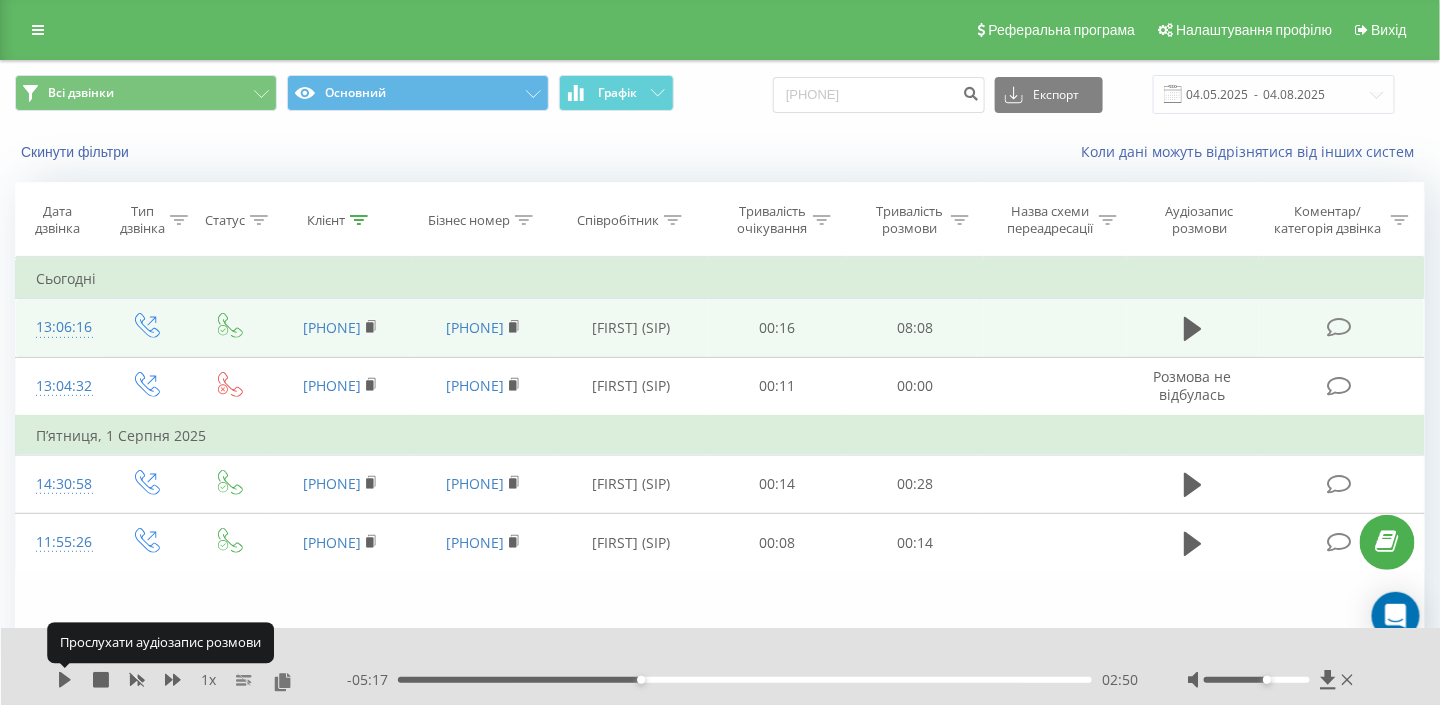 click 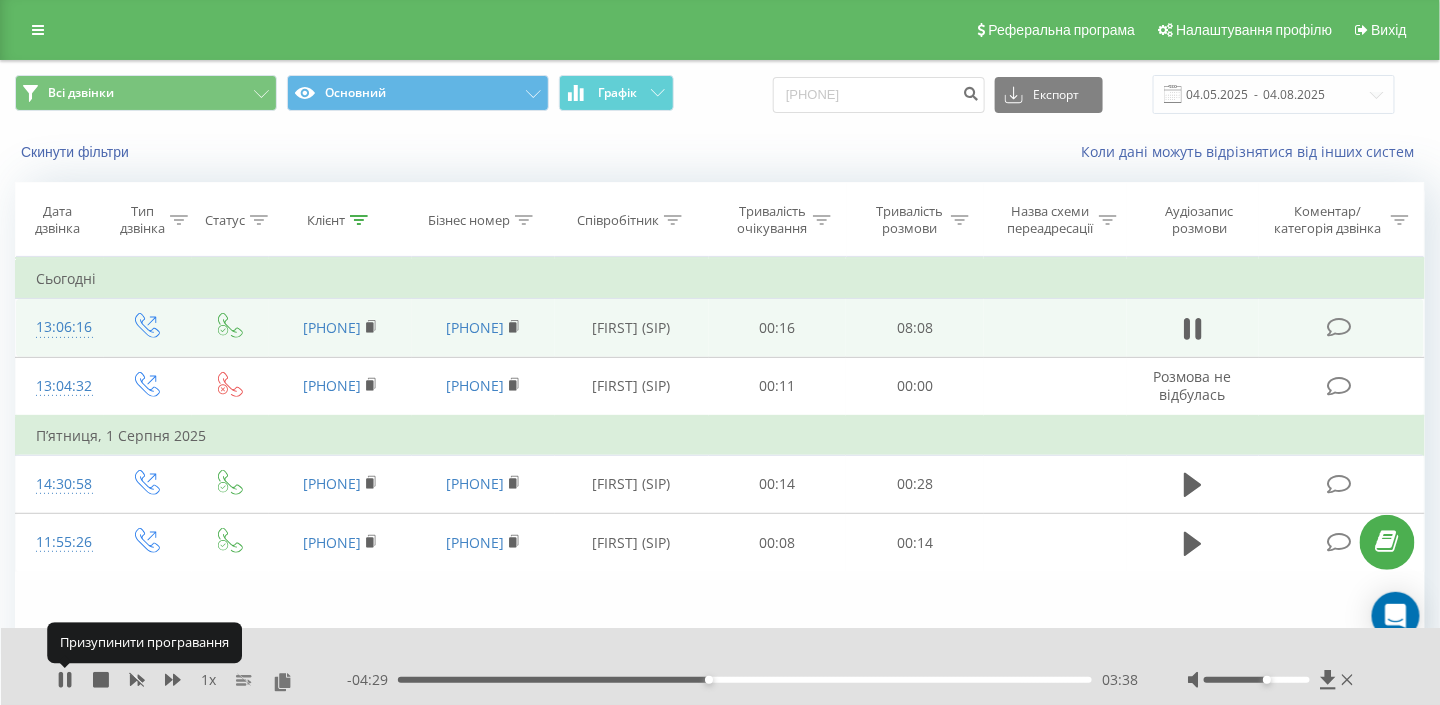 click 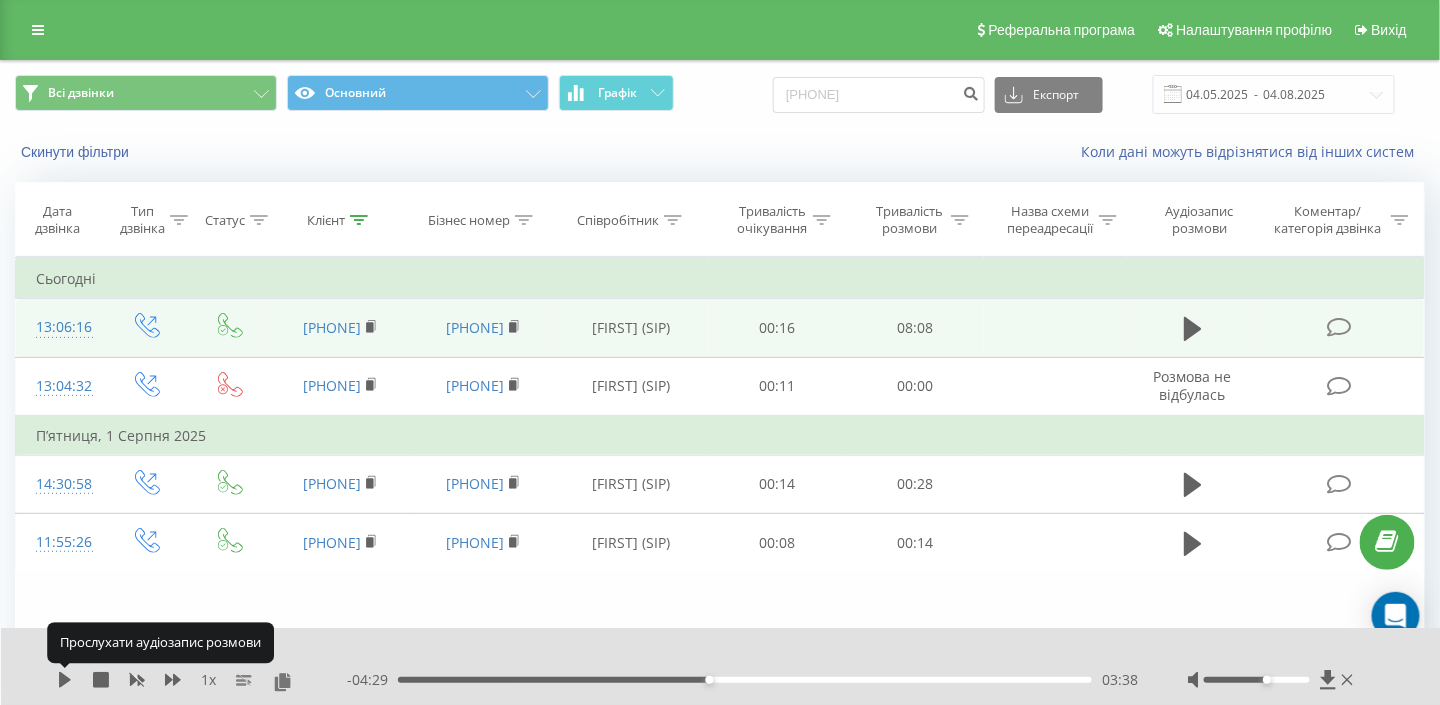 click 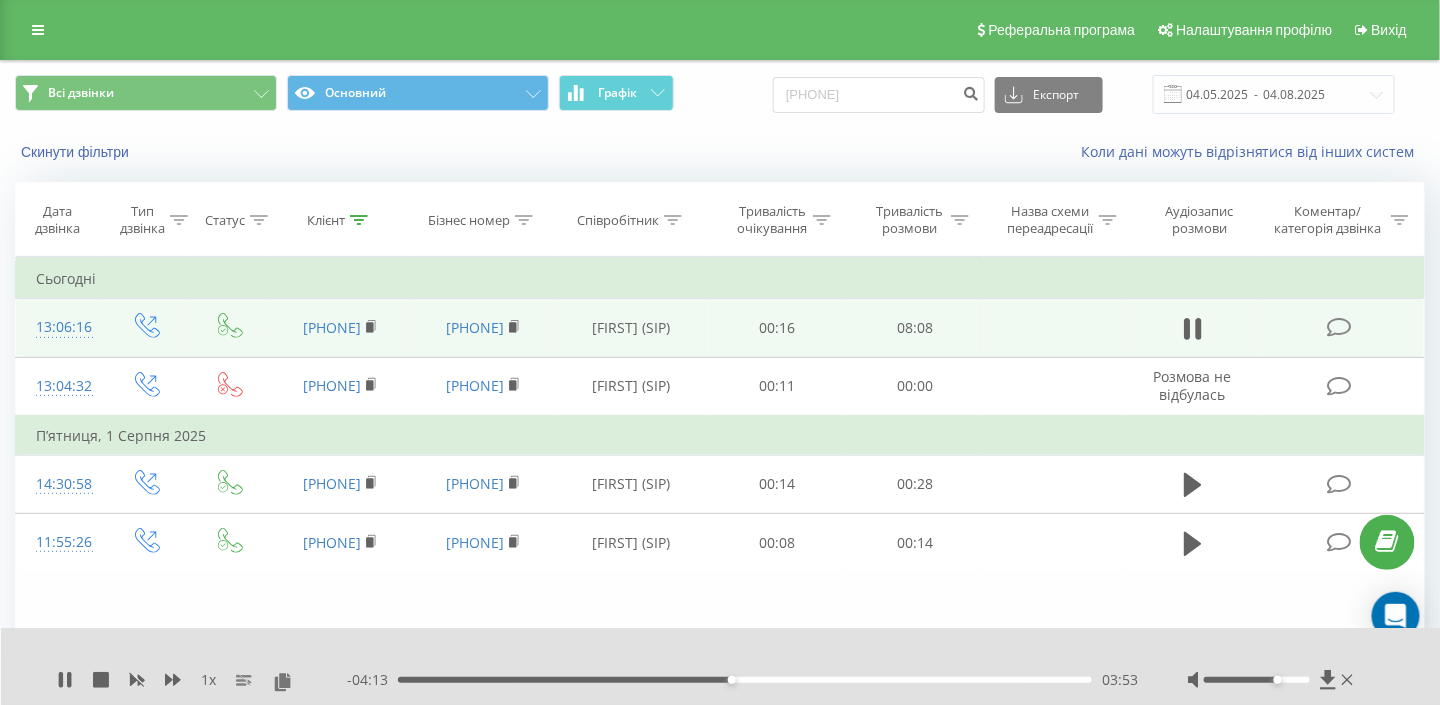 click at bounding box center [1256, 680] 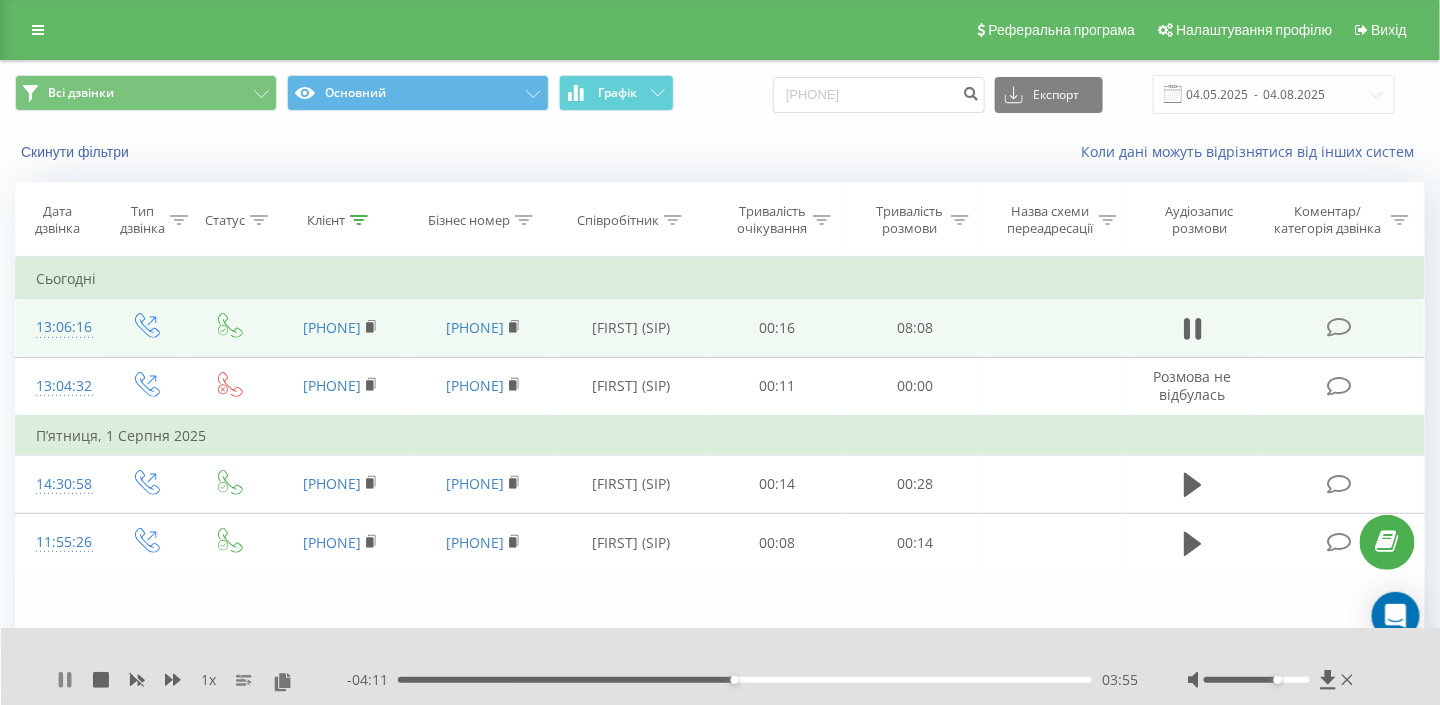 click 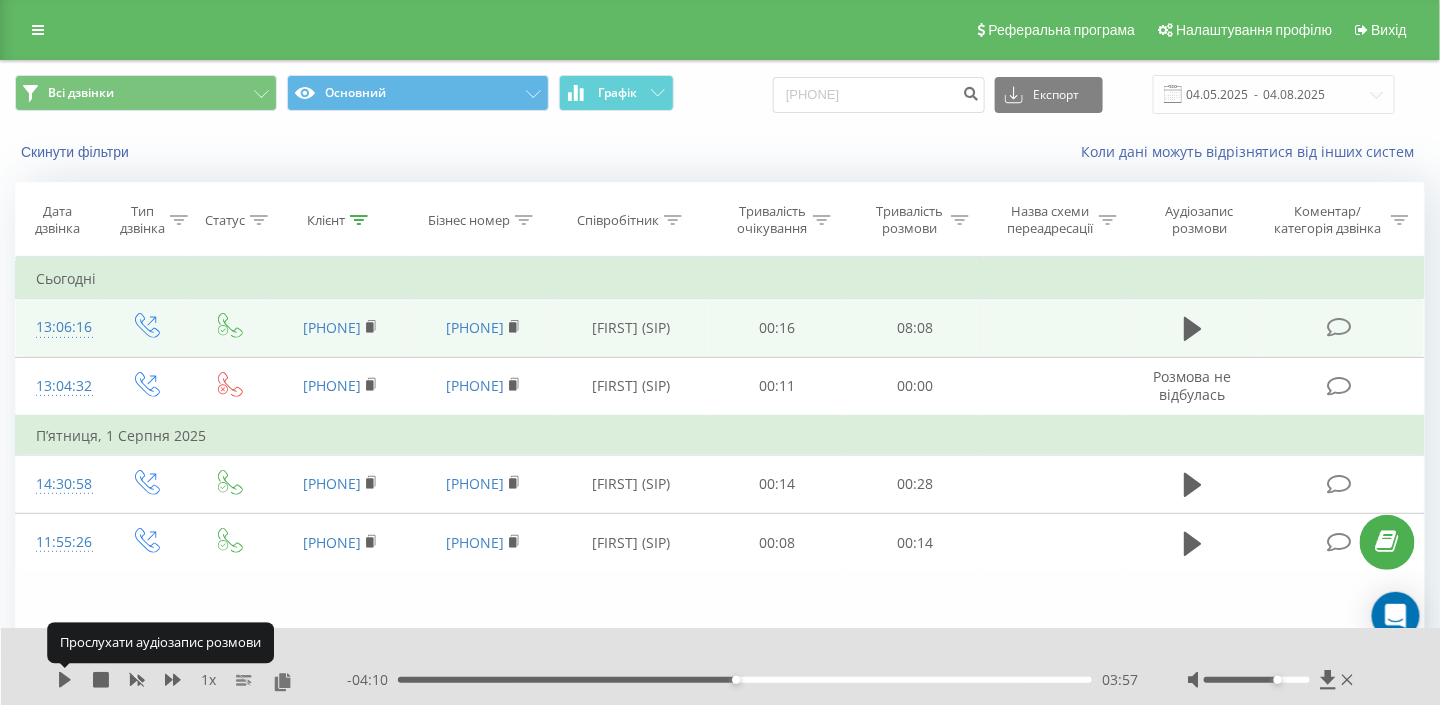 click 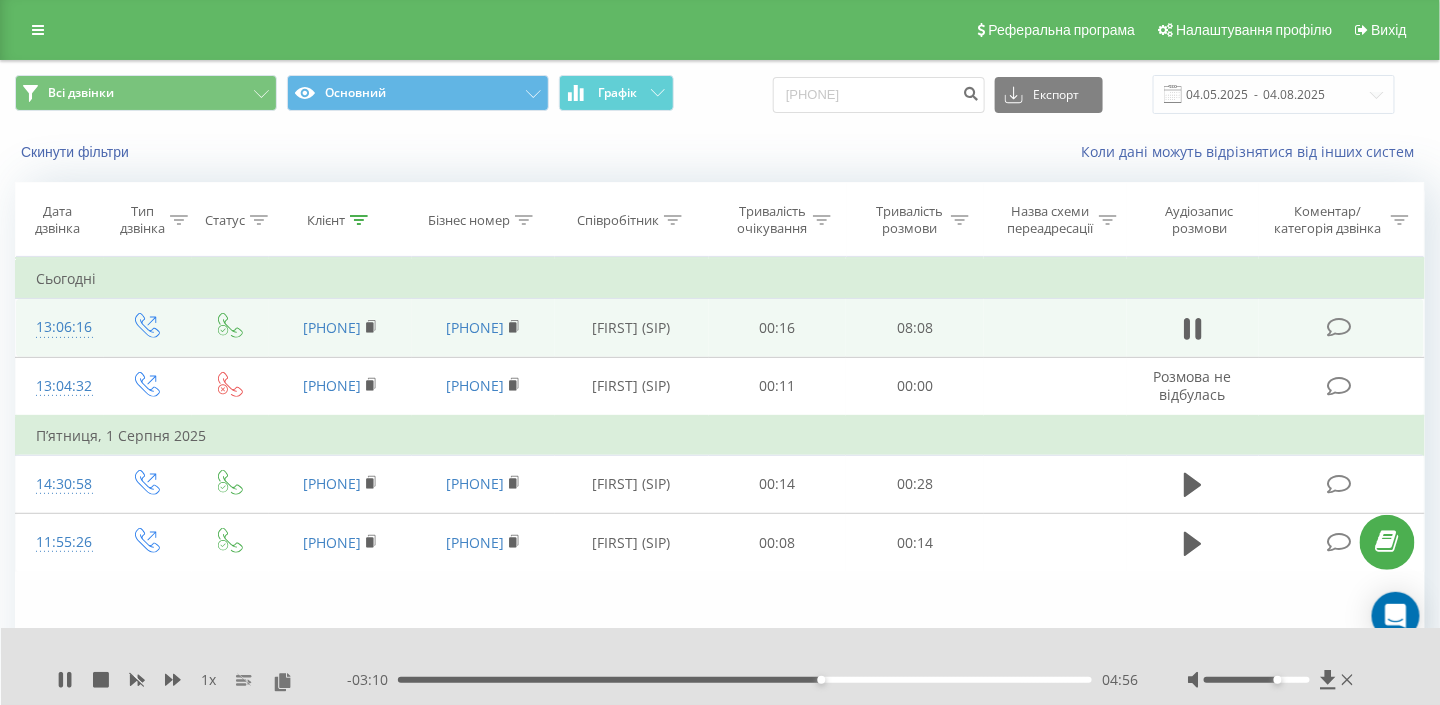 scroll, scrollTop: 76, scrollLeft: 0, axis: vertical 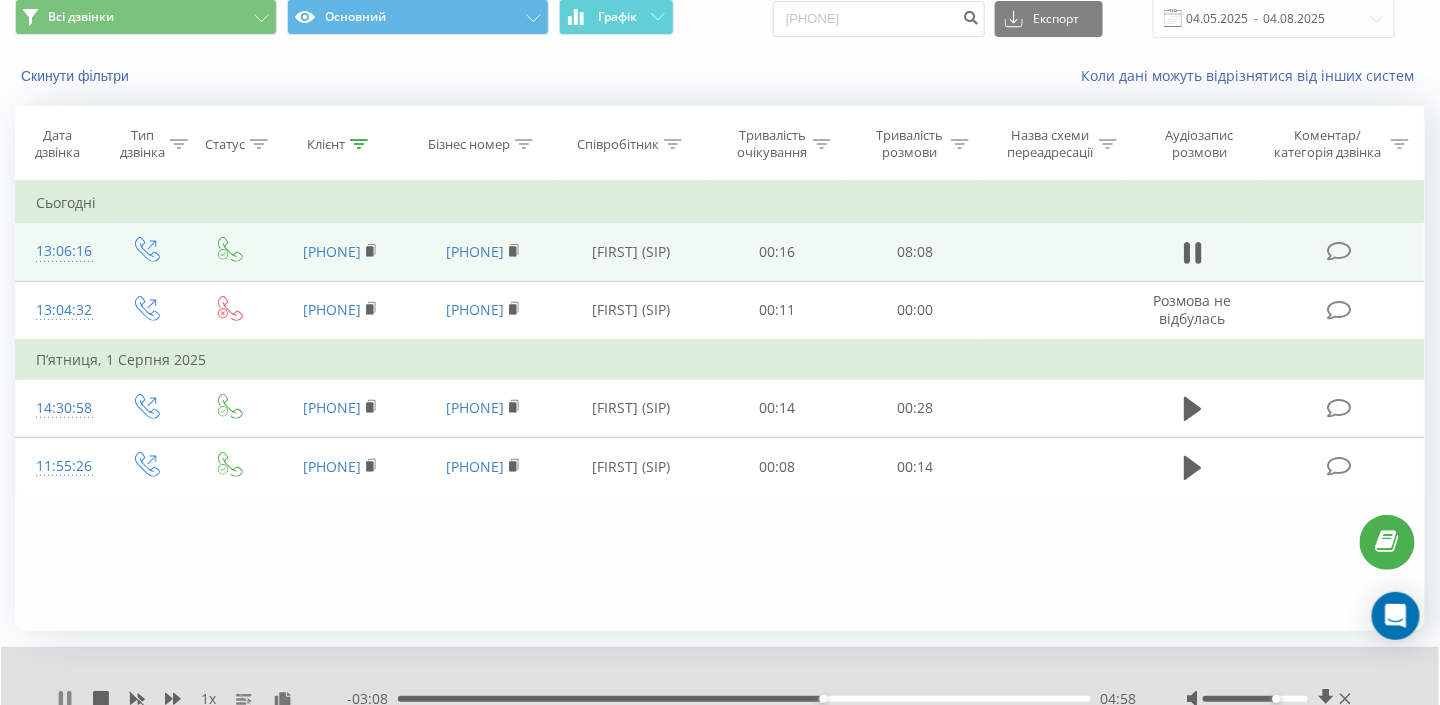 click 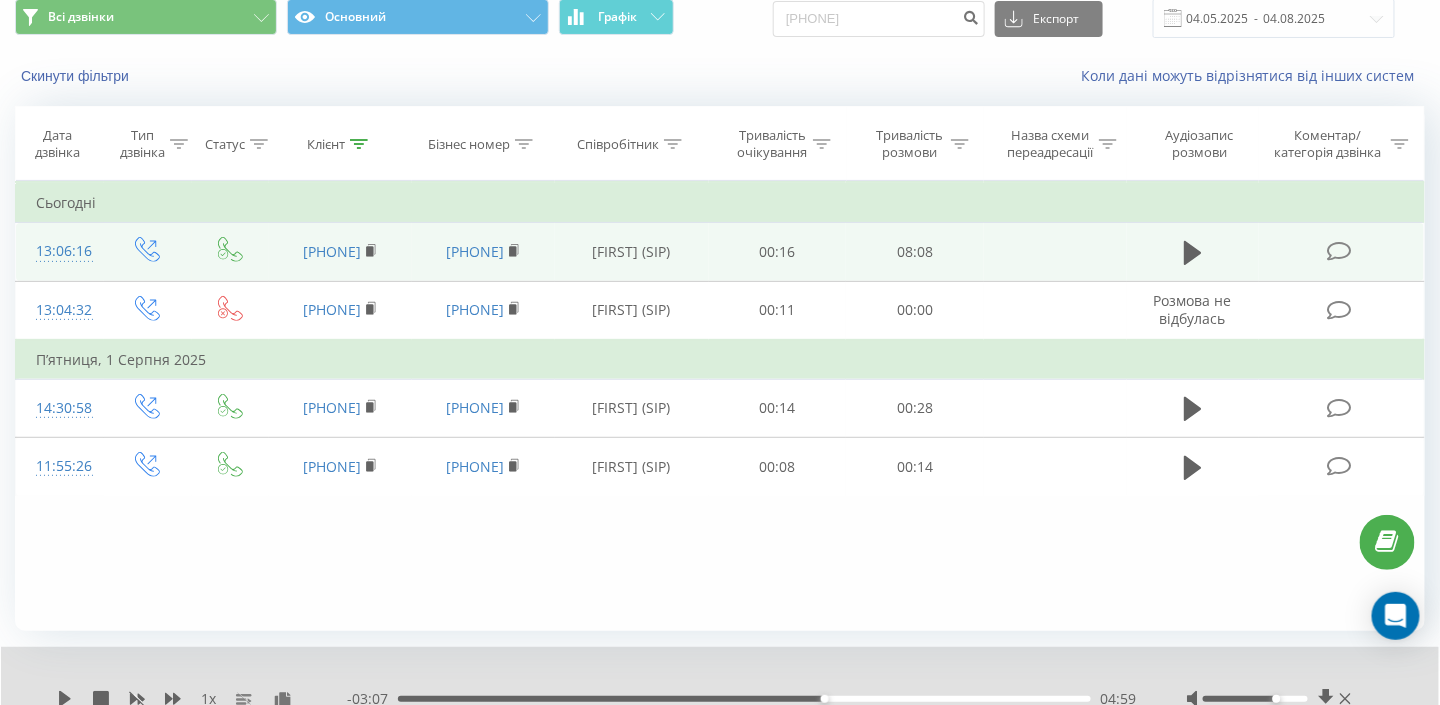 click 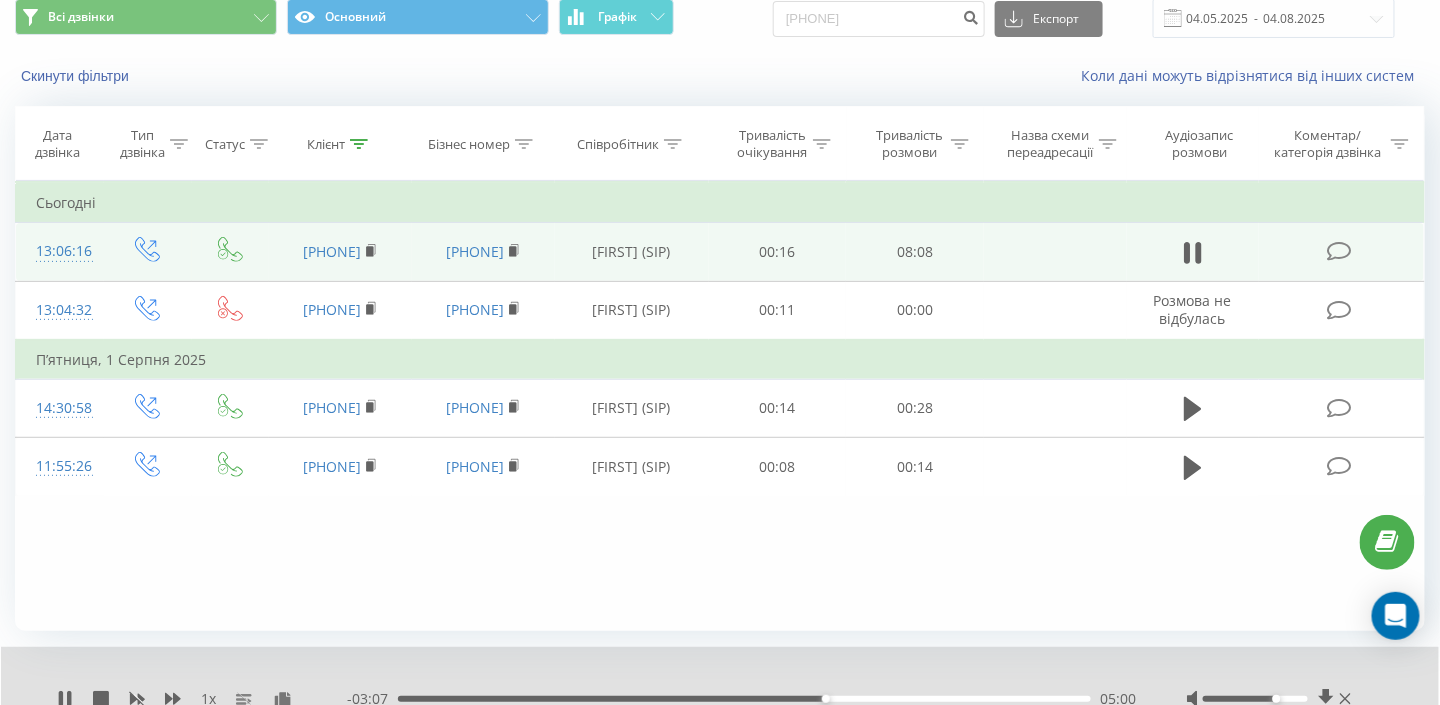 click 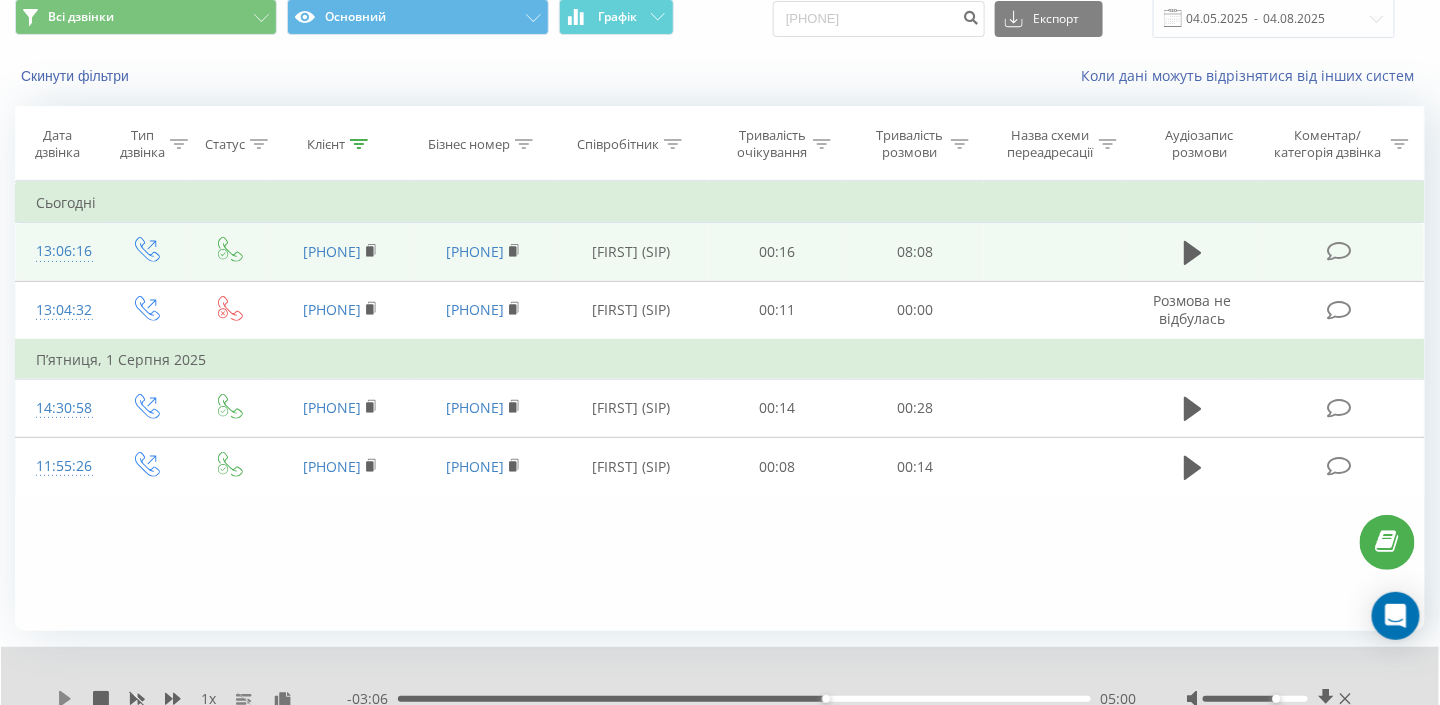 click 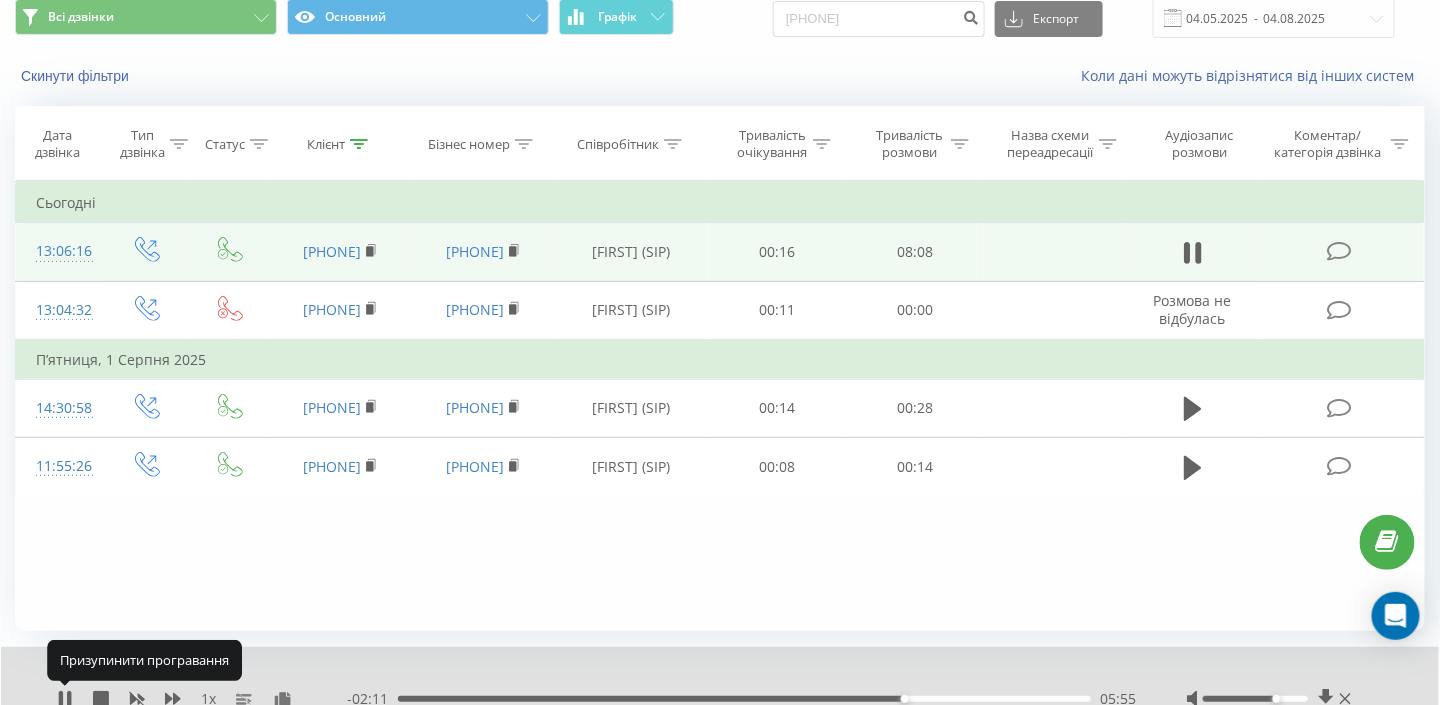 click 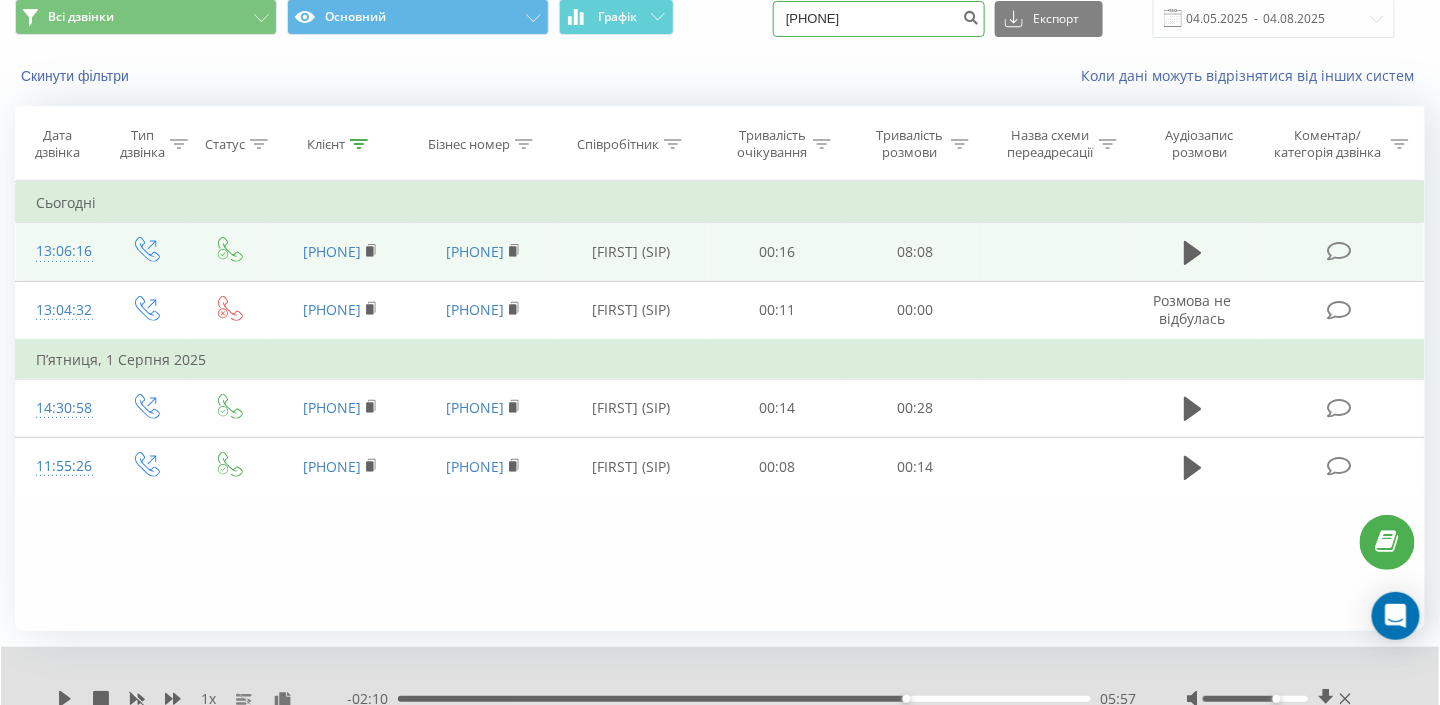 drag, startPoint x: 893, startPoint y: 27, endPoint x: 717, endPoint y: 35, distance: 176.18172 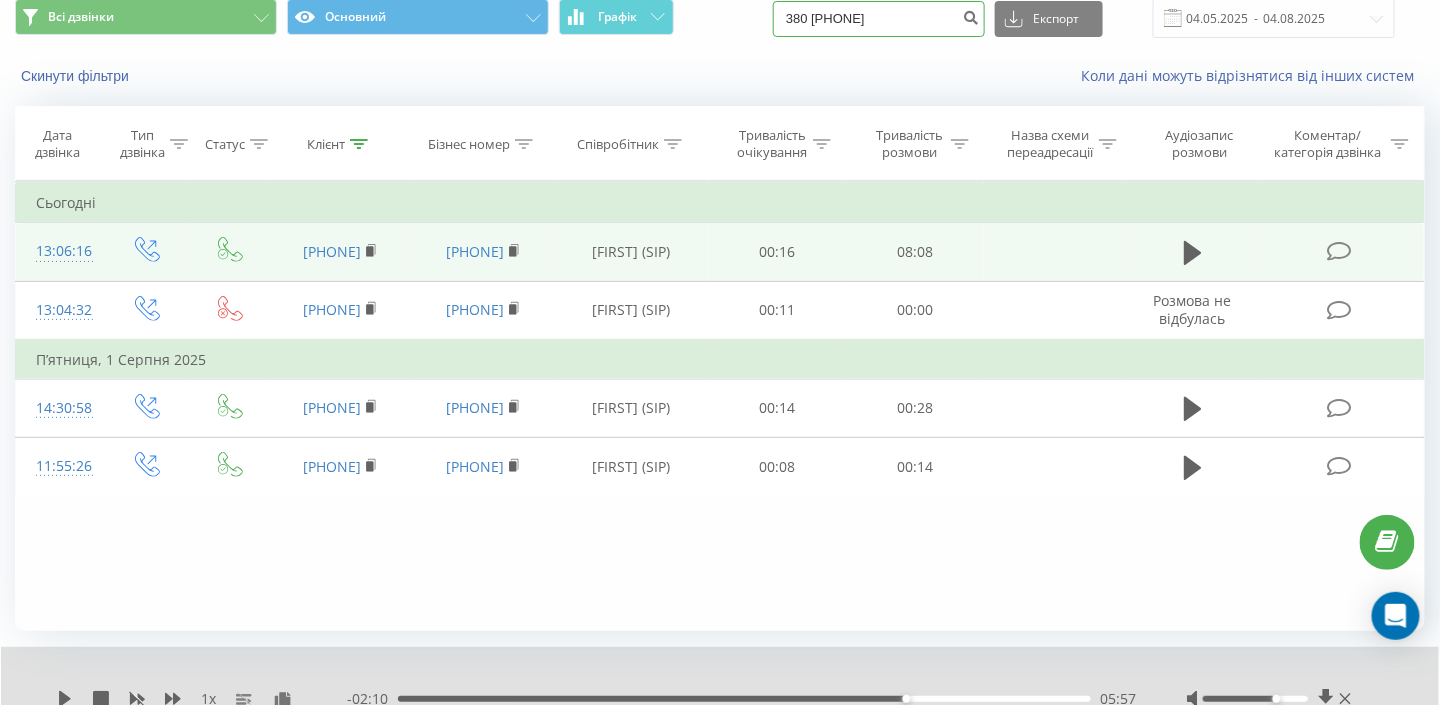 click on "380 63 224 59 30" at bounding box center [879, 19] 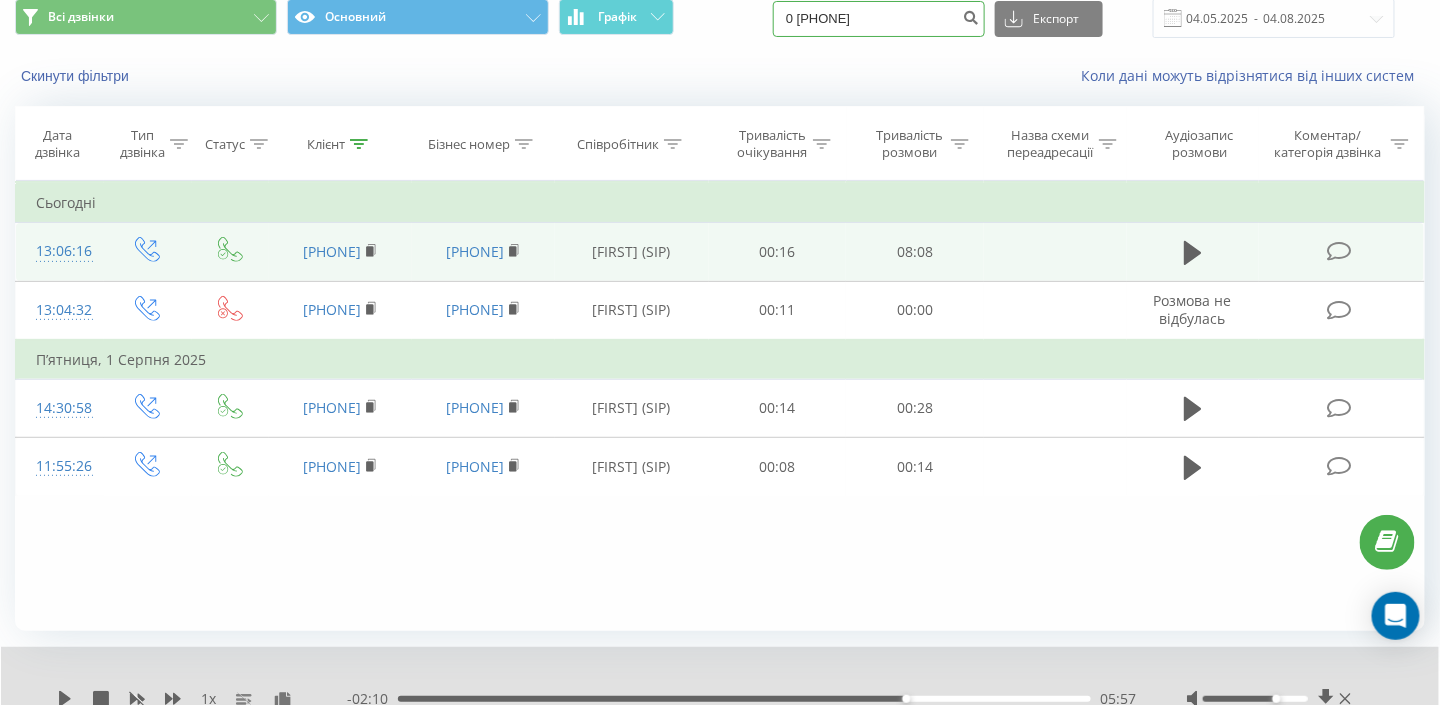 type on "0 63 224 59 30" 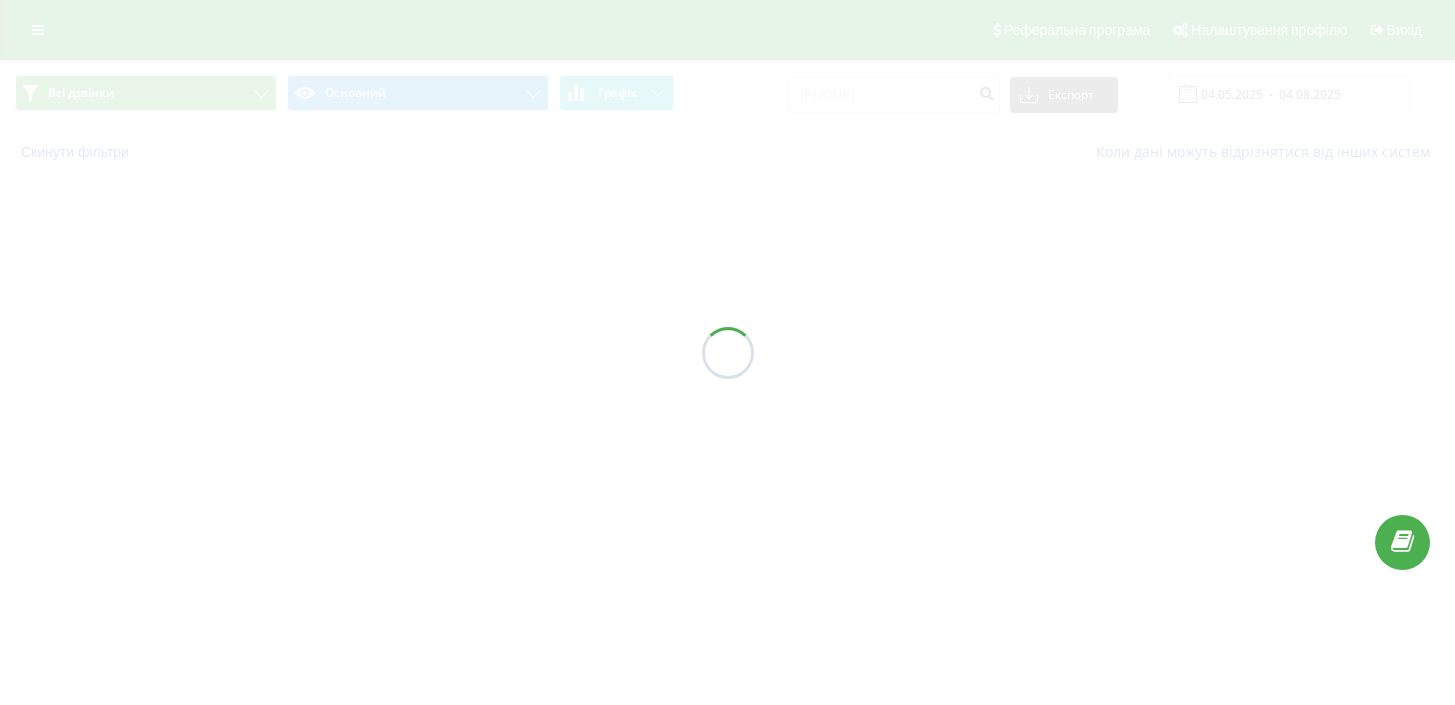 scroll, scrollTop: 0, scrollLeft: 0, axis: both 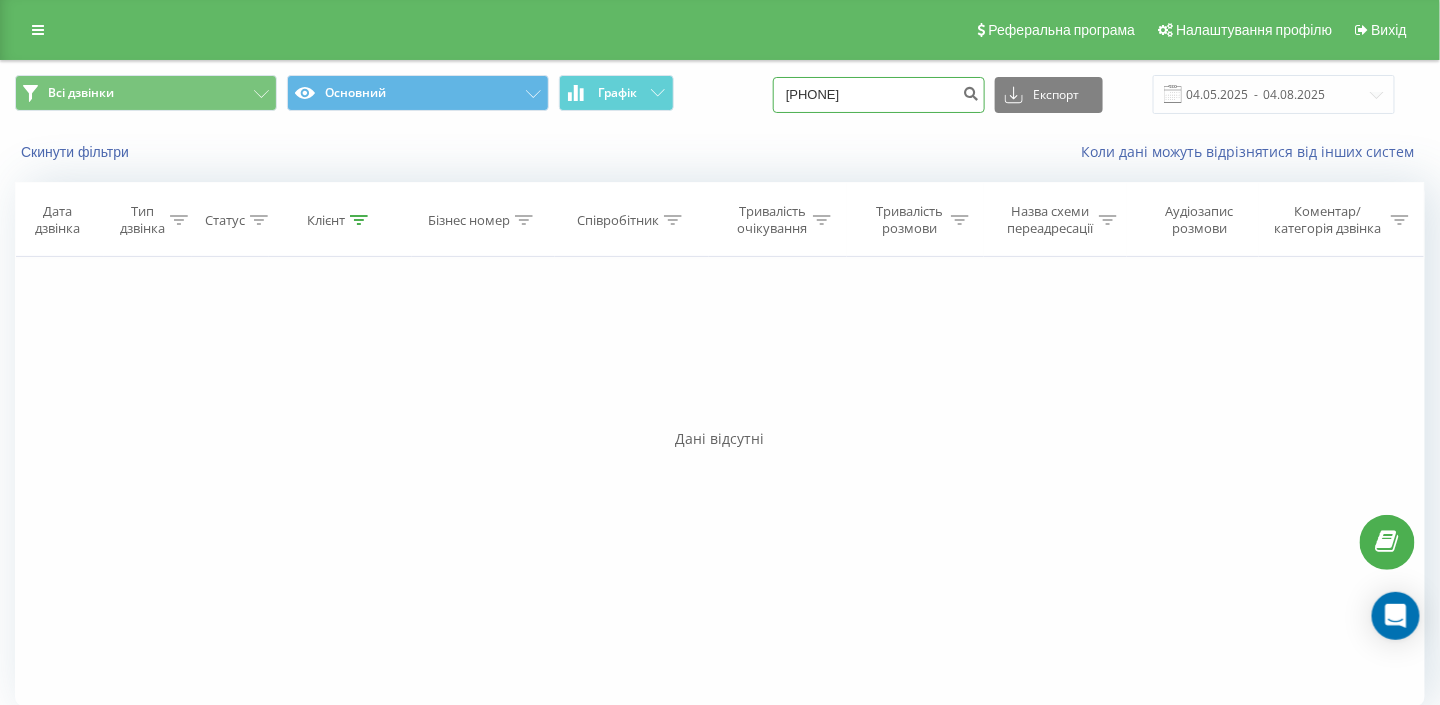 click on "0632245930" at bounding box center (879, 95) 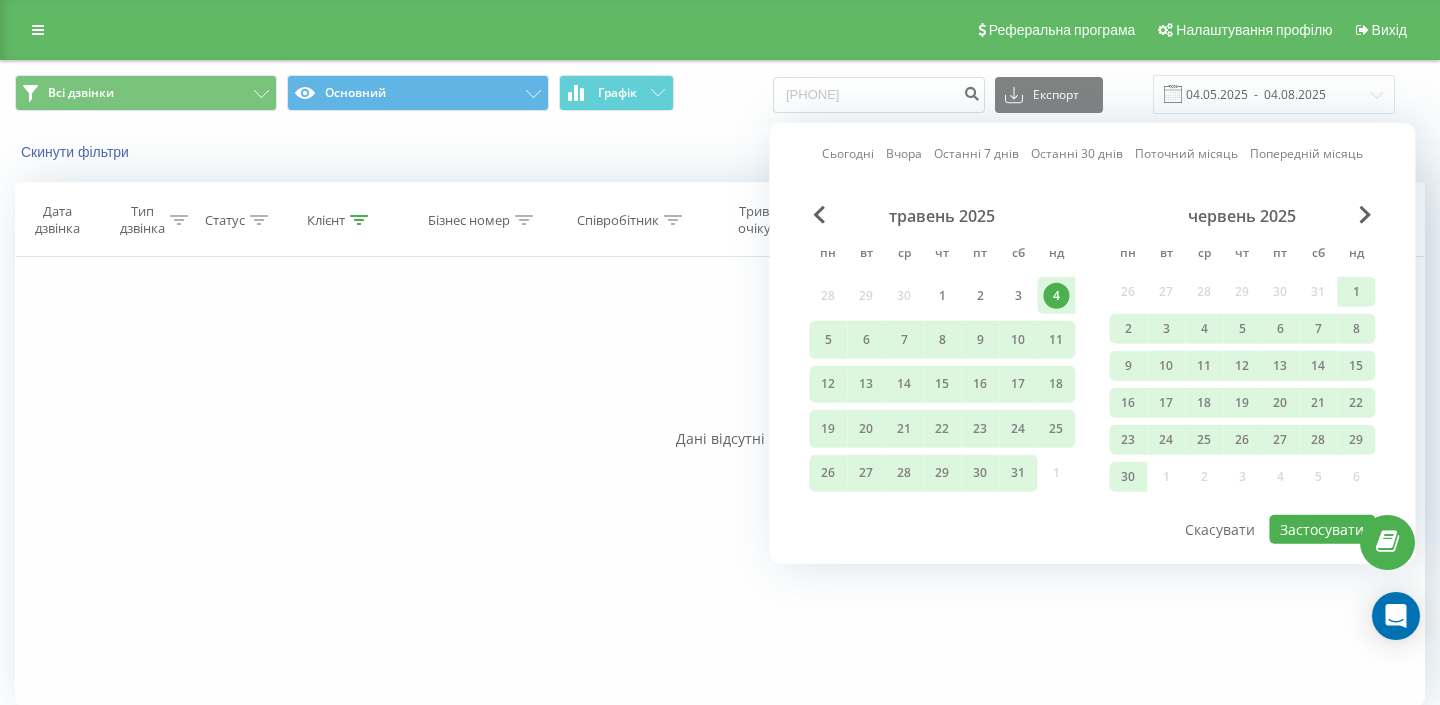 scroll, scrollTop: 0, scrollLeft: 0, axis: both 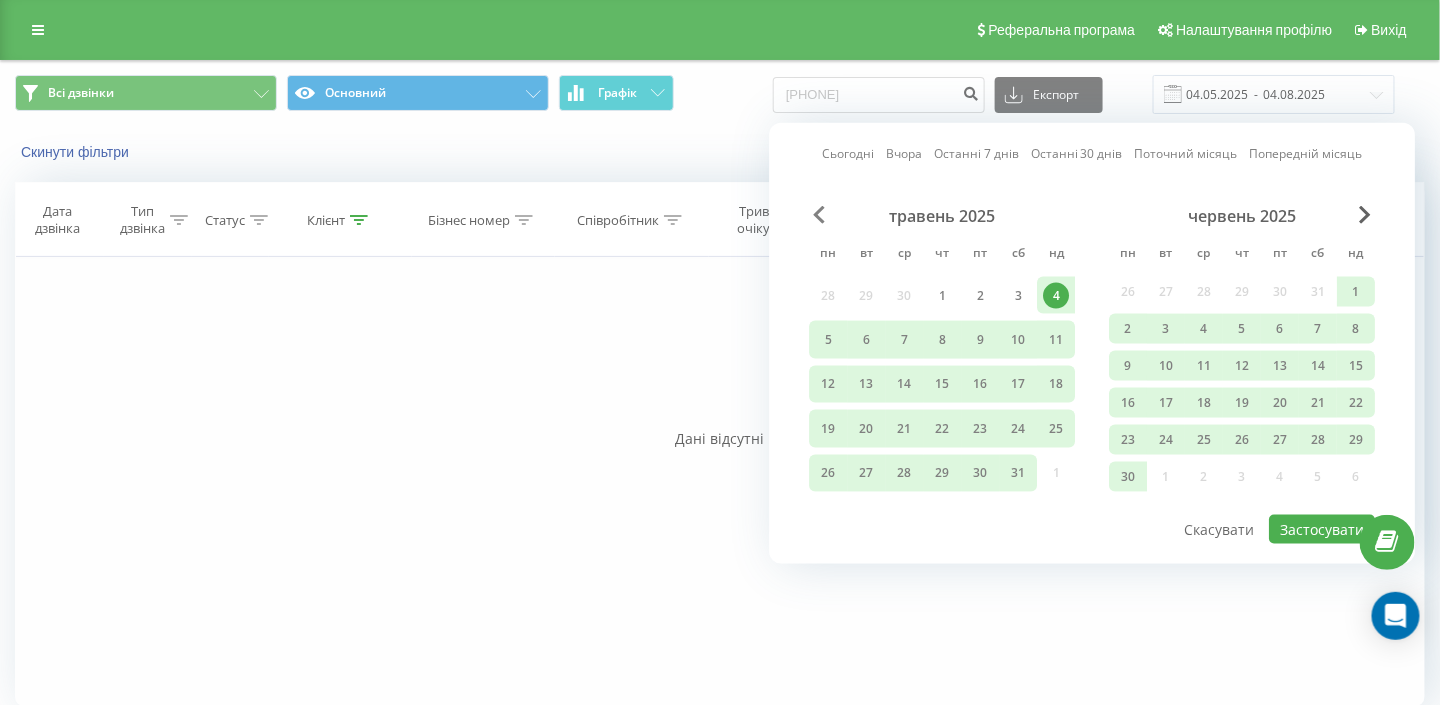click at bounding box center (819, 215) 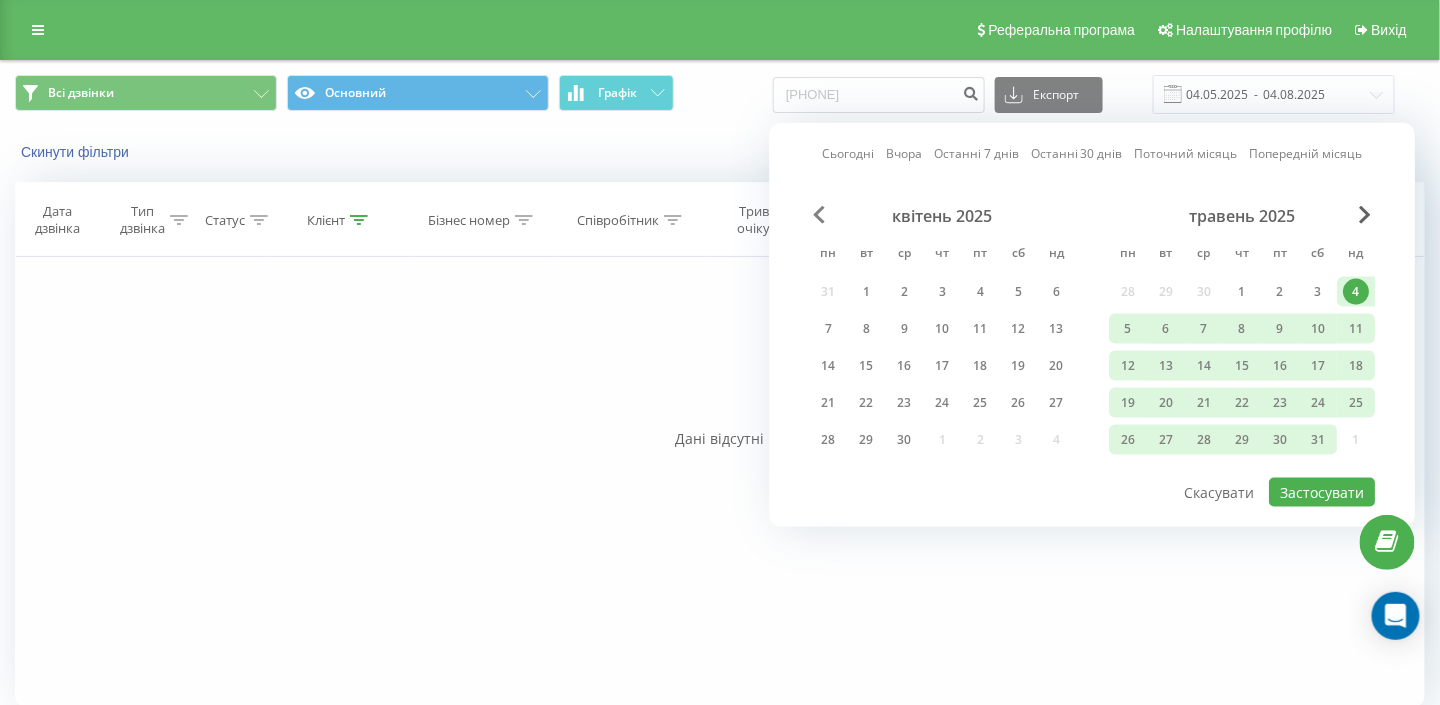 click at bounding box center (819, 215) 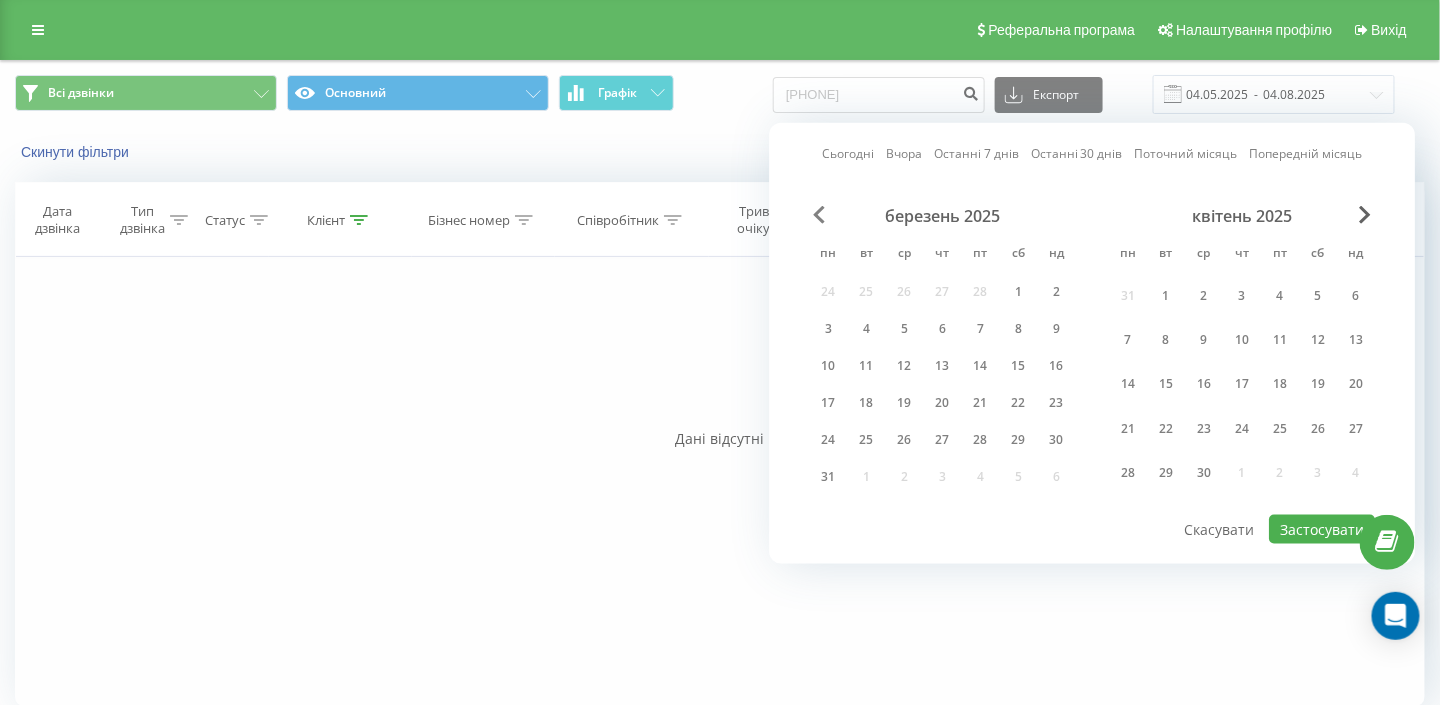 click at bounding box center [819, 215] 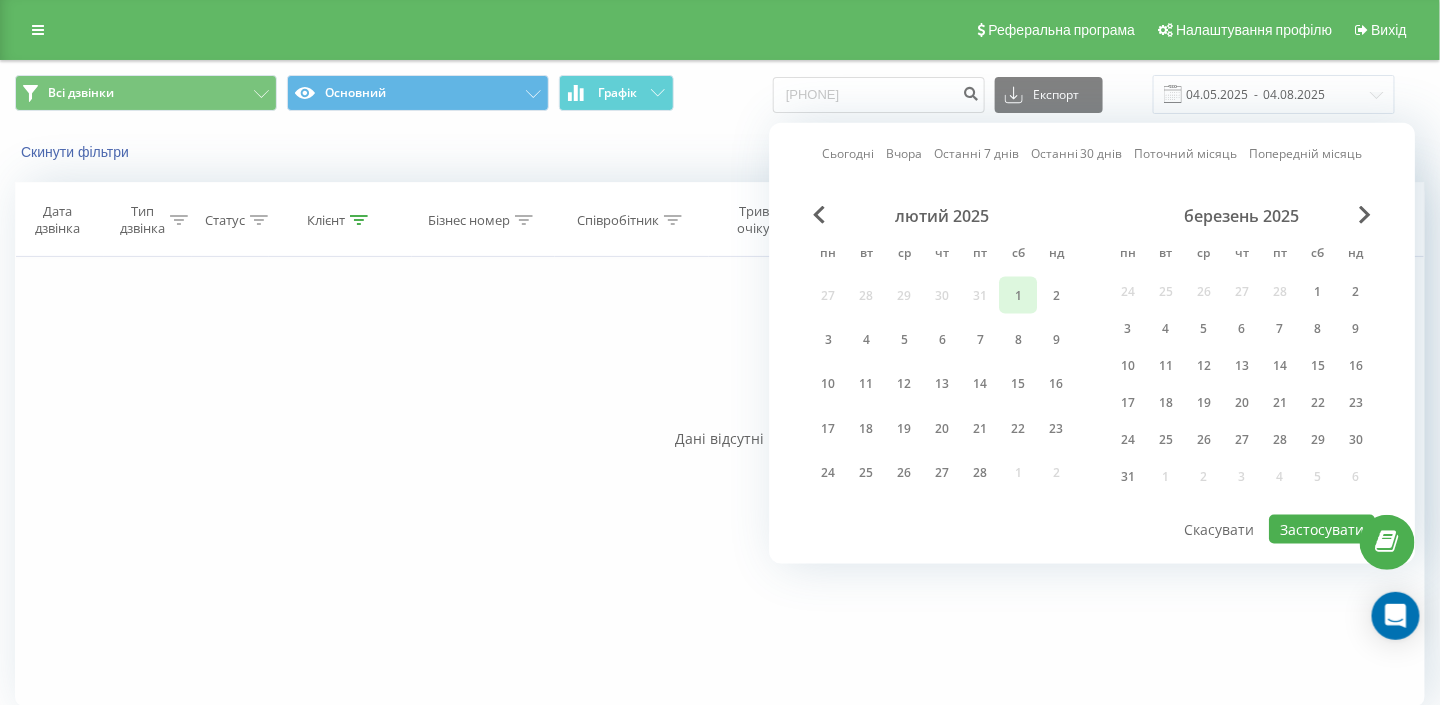 click on "1" at bounding box center [1018, 295] 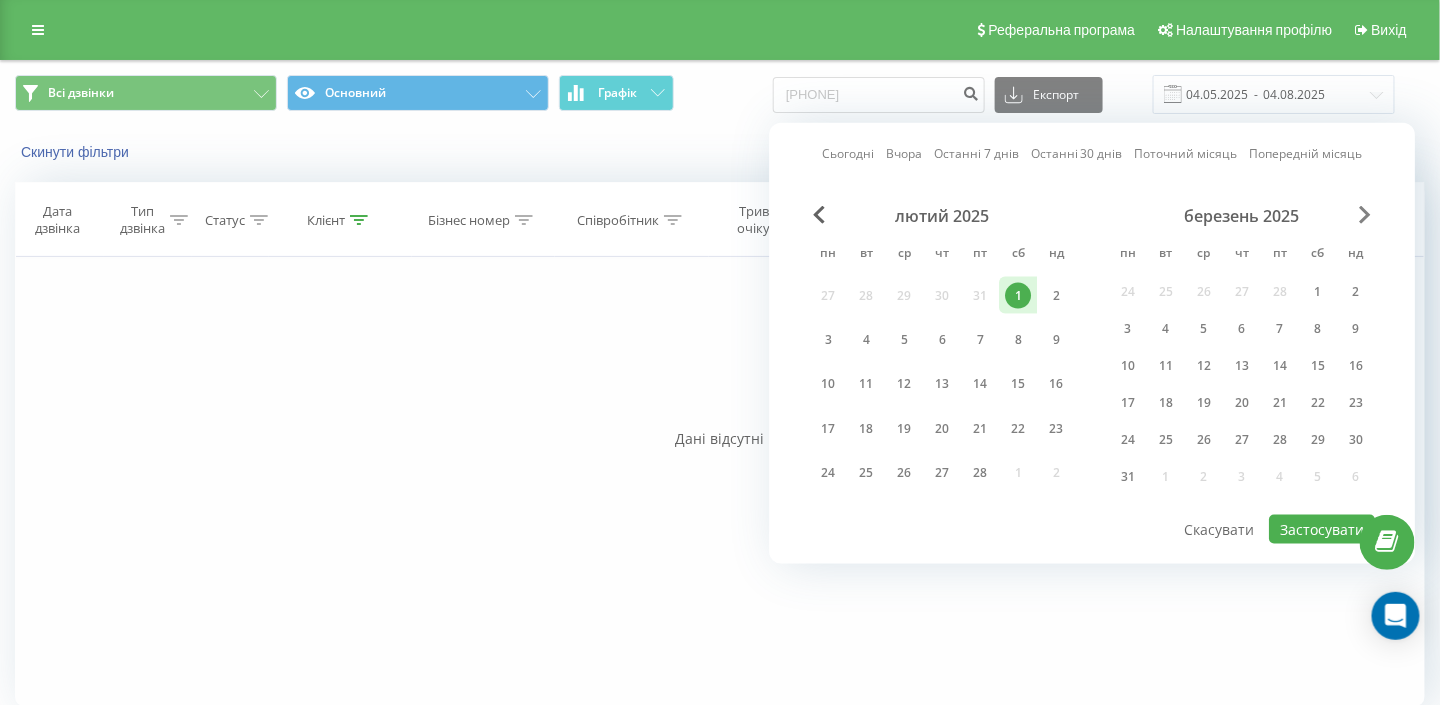 click at bounding box center (1365, 215) 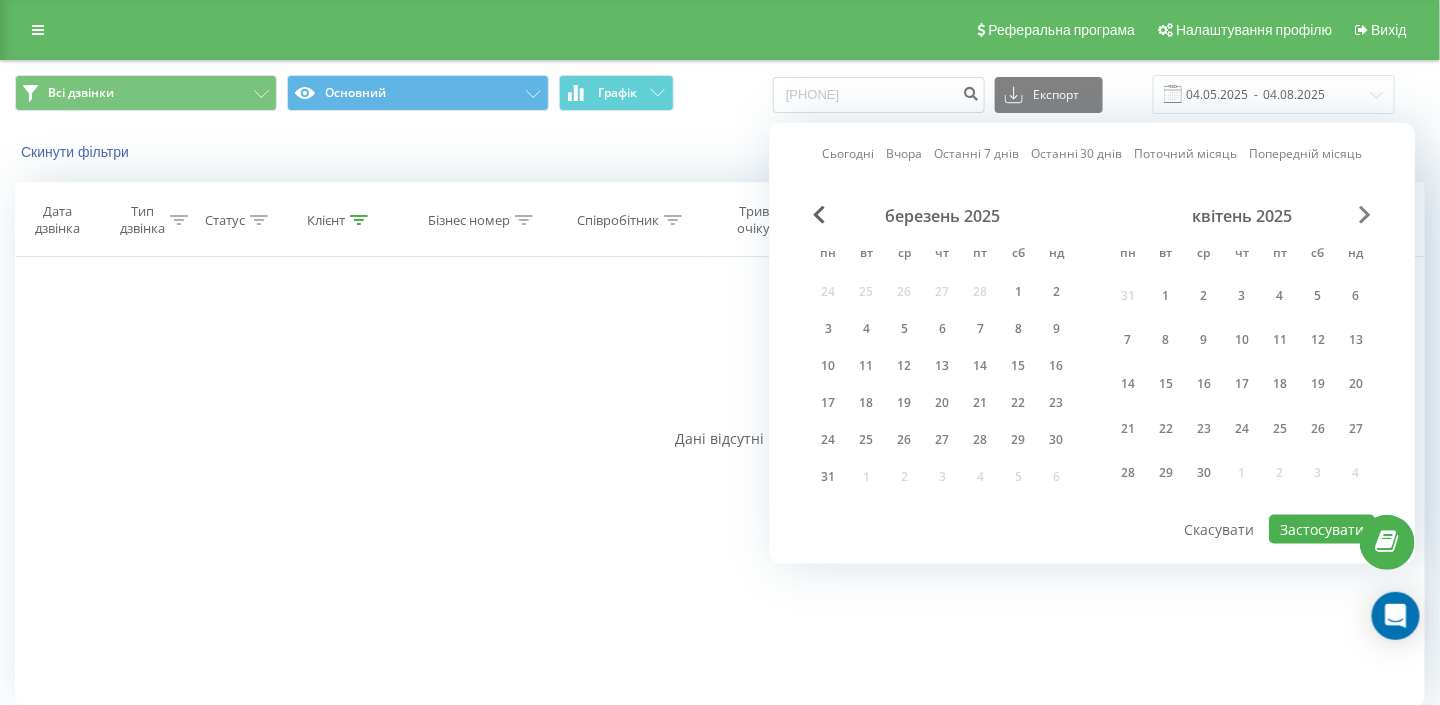 click at bounding box center [1365, 215] 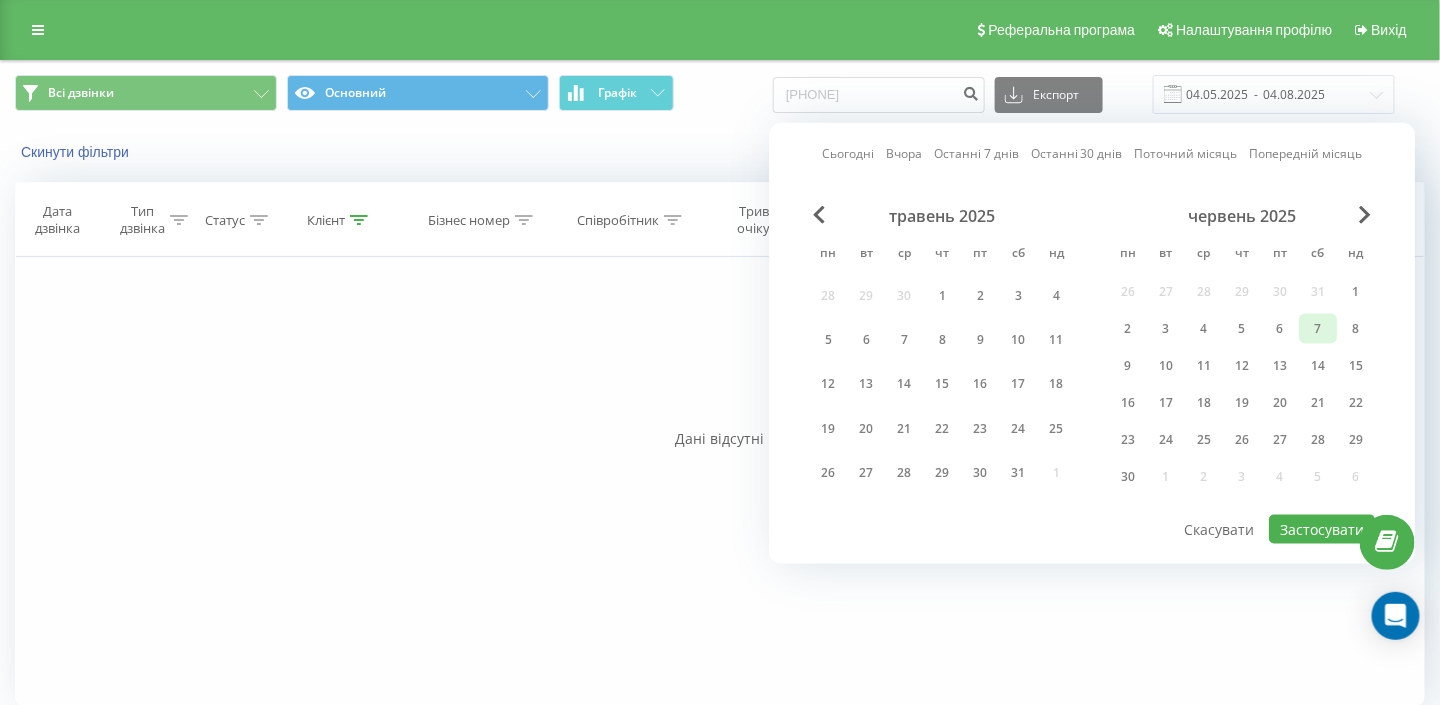 click on "7" at bounding box center [1318, 329] 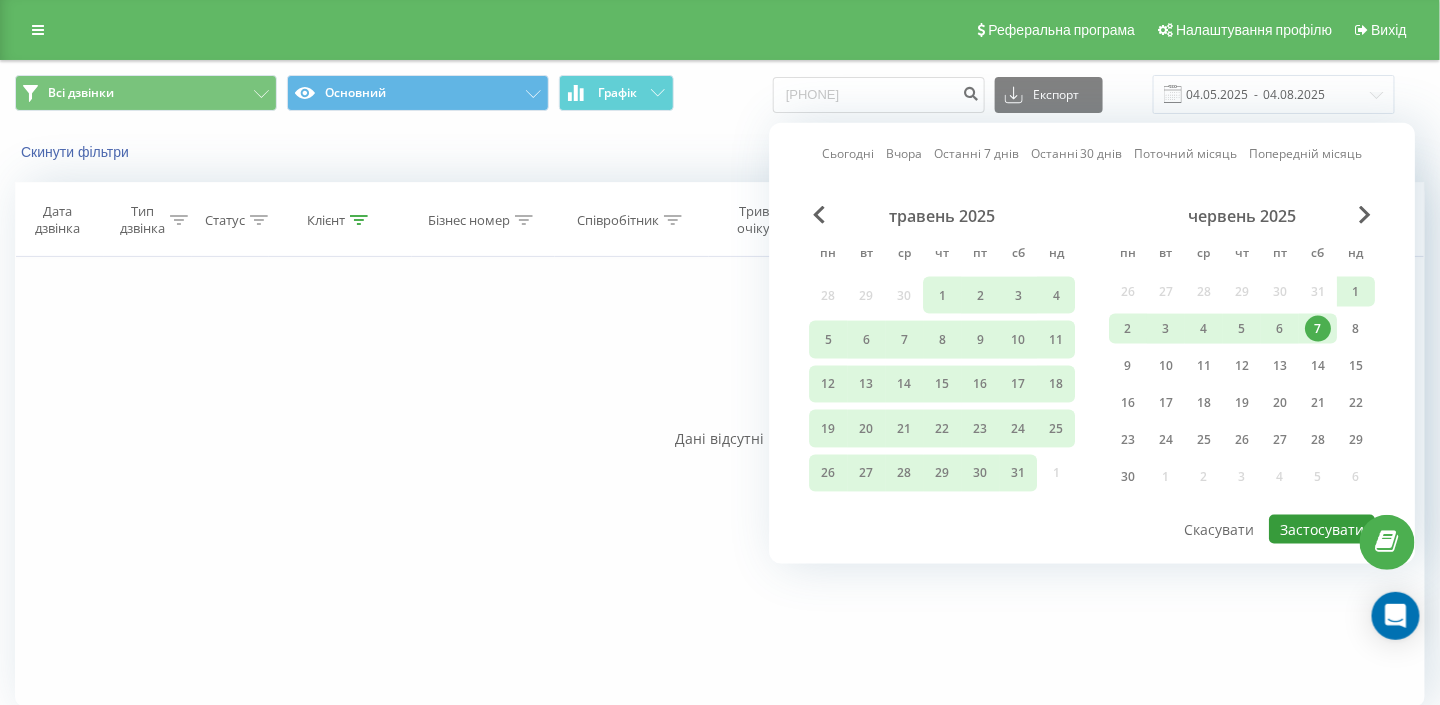click on "Застосувати" at bounding box center [1322, 529] 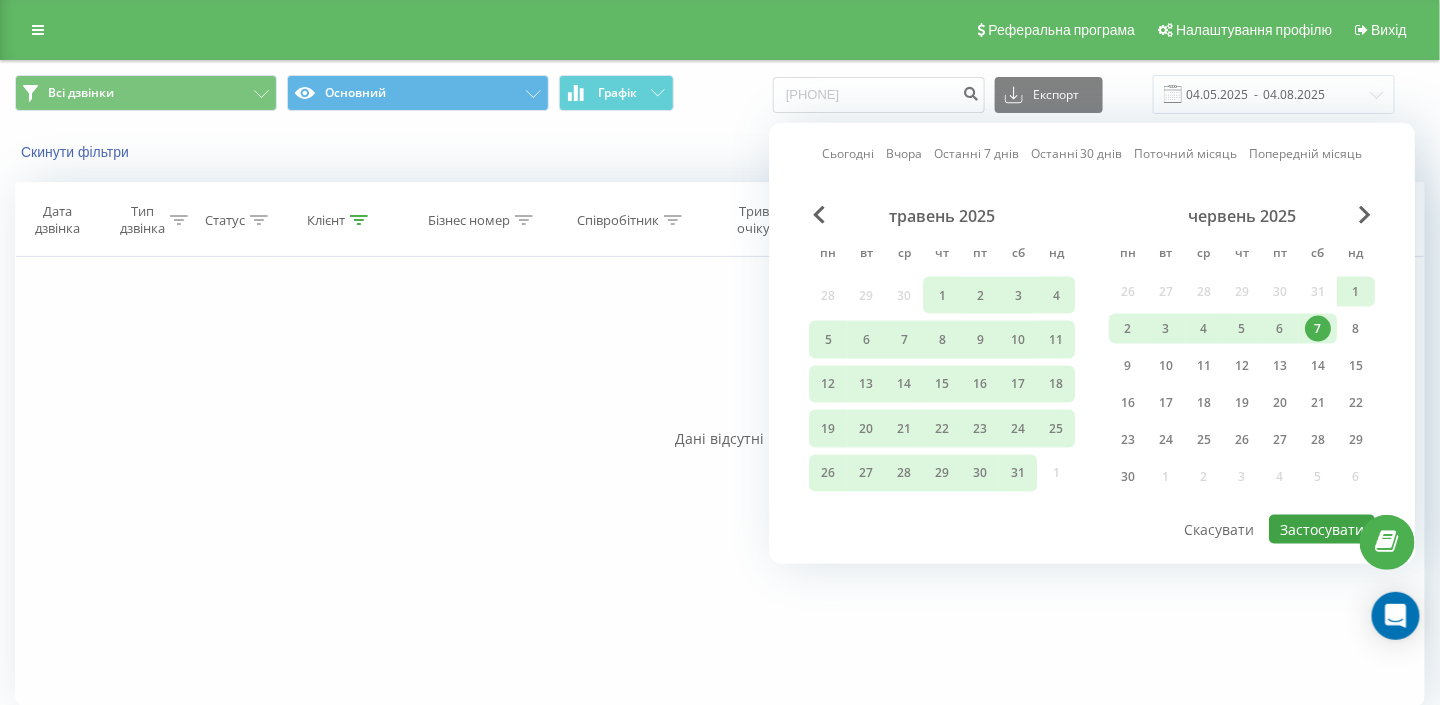 type on "01.02.2025  -  07.06.2025" 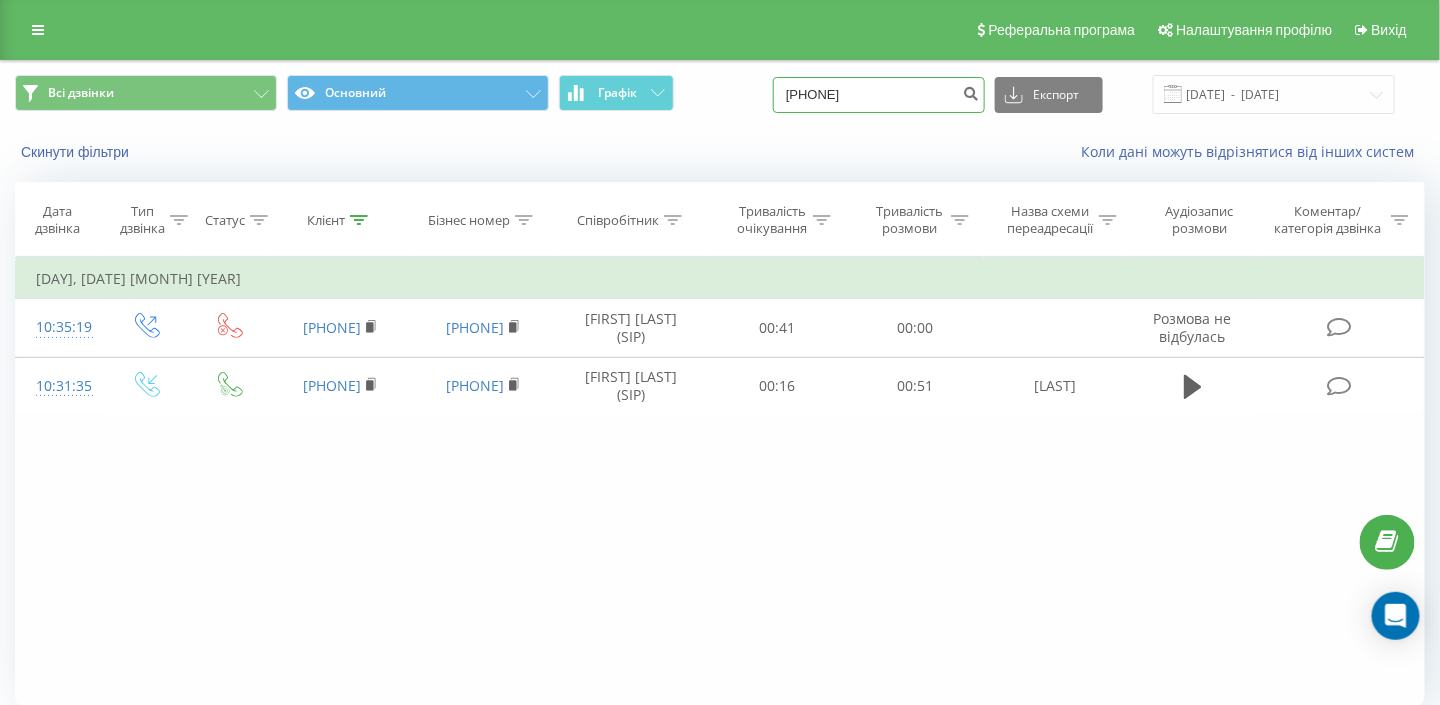 drag, startPoint x: 925, startPoint y: 94, endPoint x: 576, endPoint y: 113, distance: 349.5168 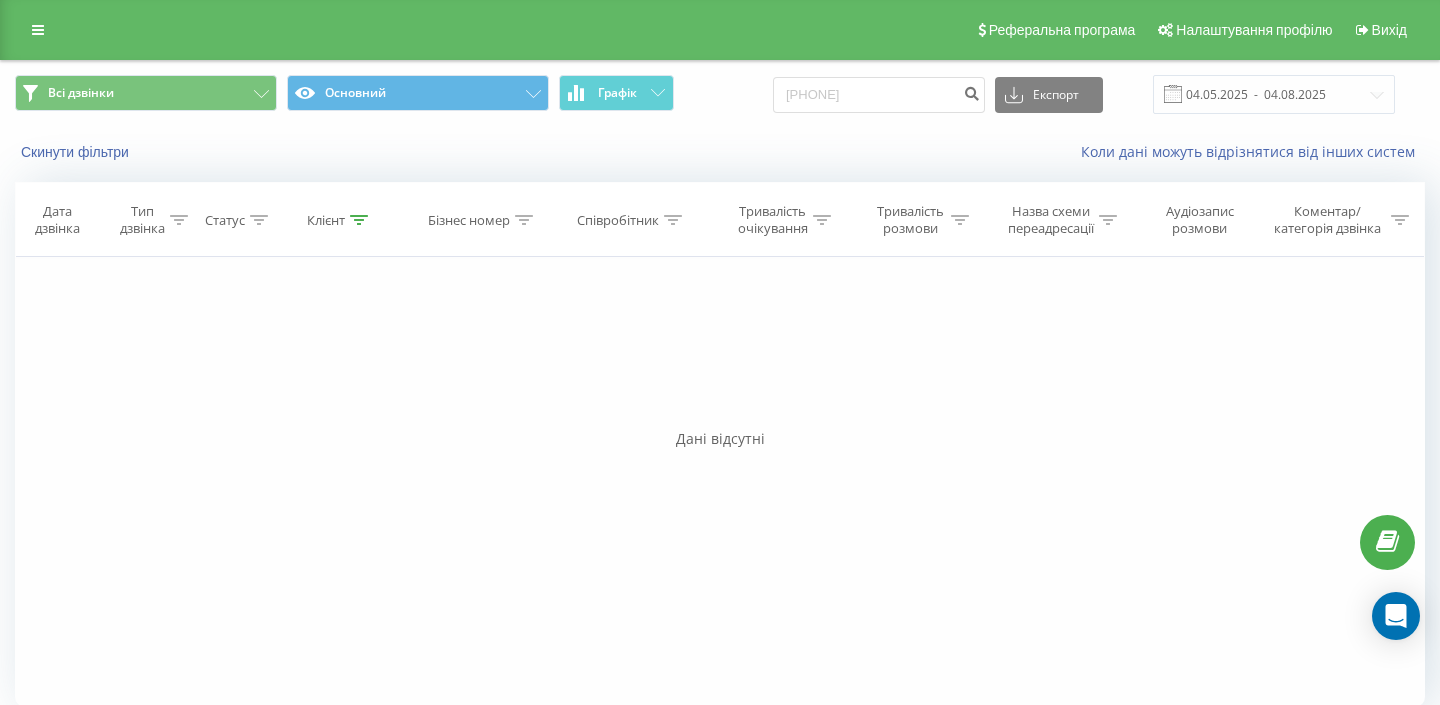 scroll, scrollTop: 0, scrollLeft: 0, axis: both 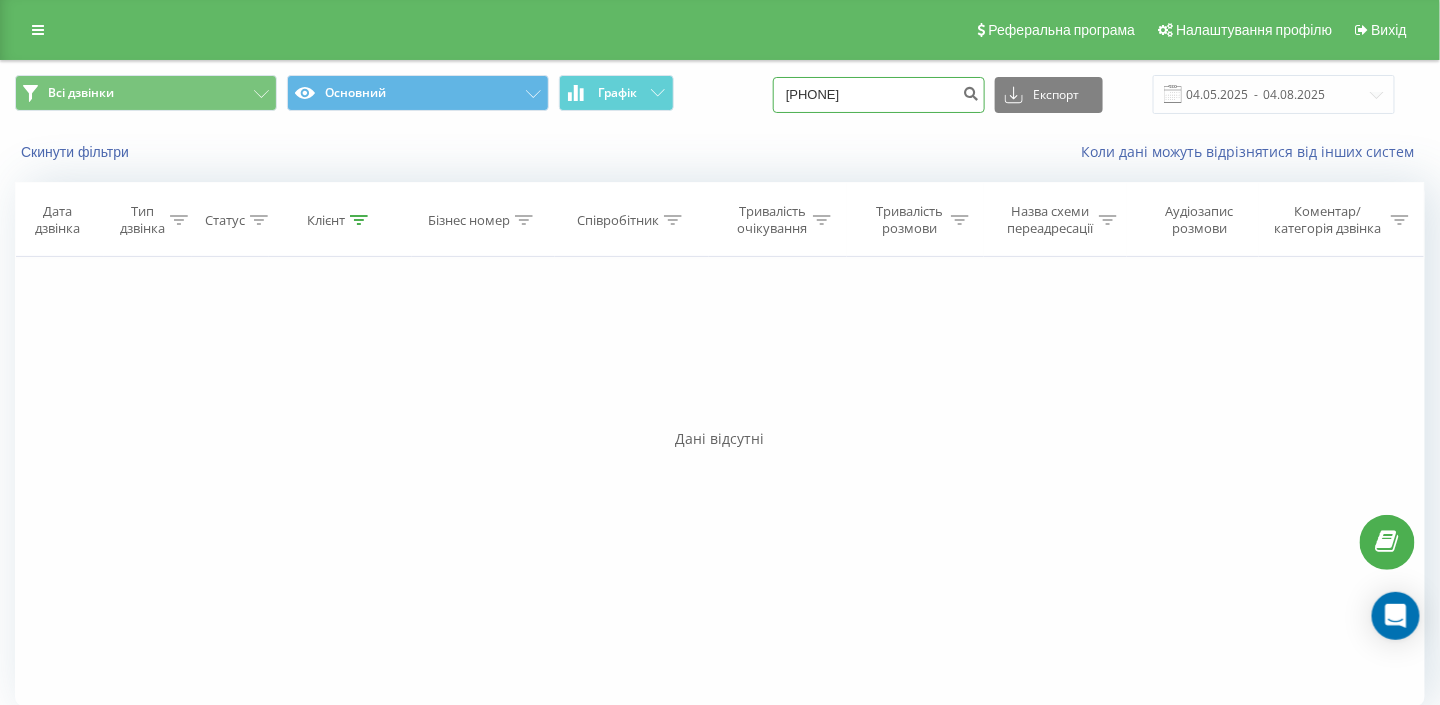 drag, startPoint x: 900, startPoint y: 90, endPoint x: 724, endPoint y: 92, distance: 176.01137 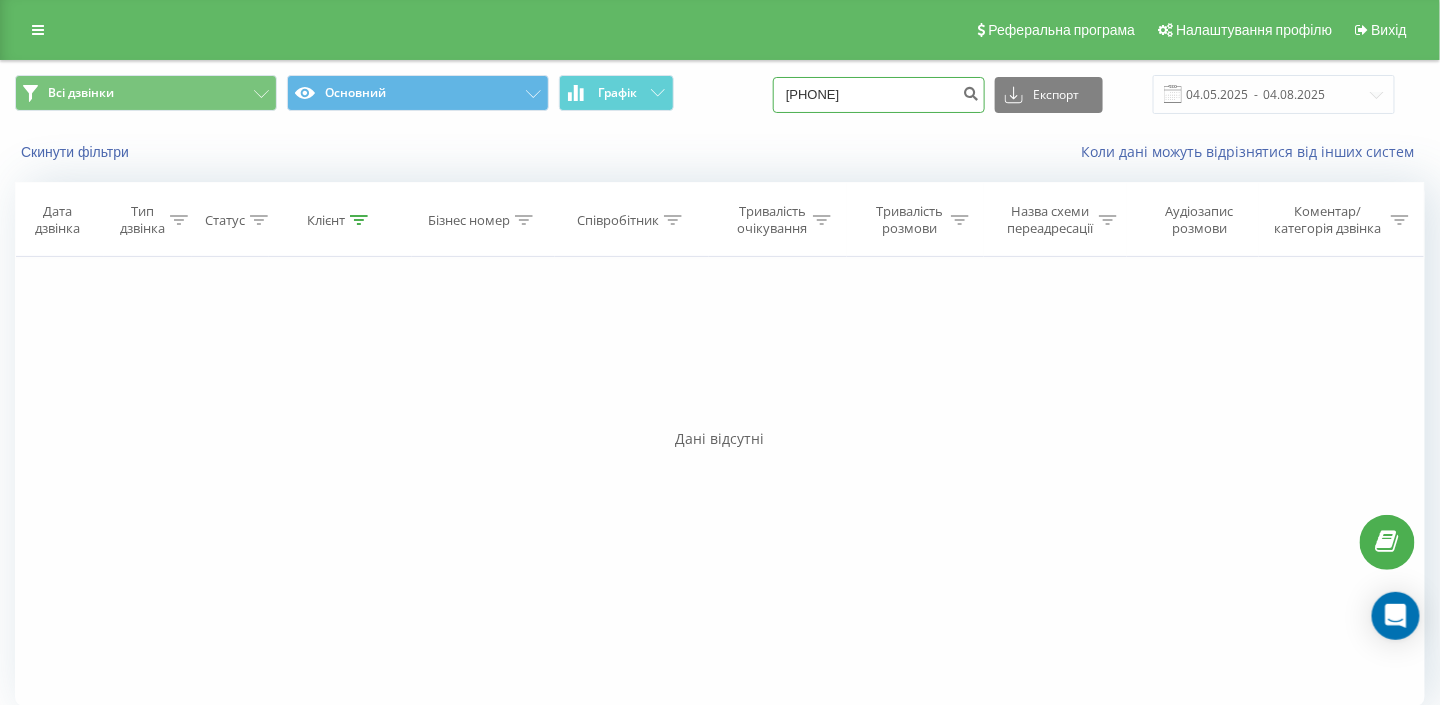 click on "[PHONE]" at bounding box center (879, 95) 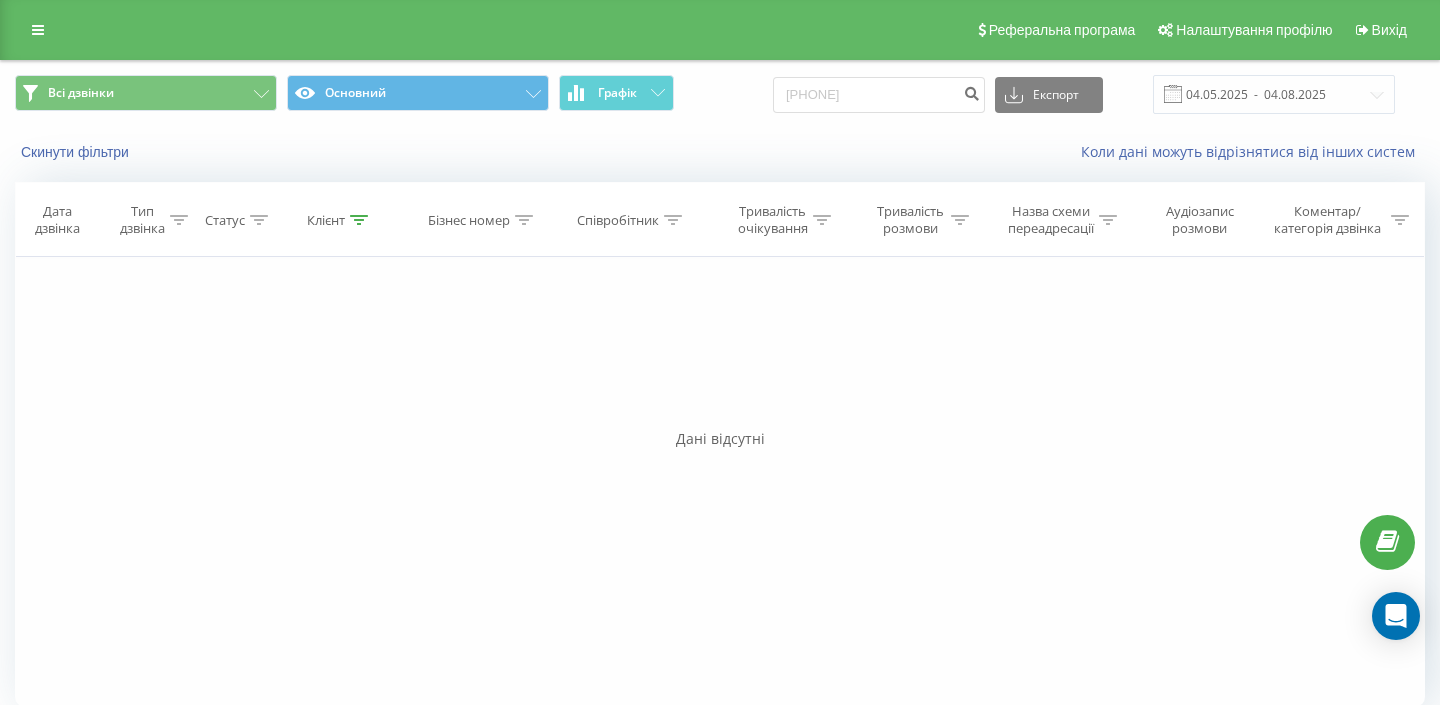 scroll, scrollTop: 0, scrollLeft: 0, axis: both 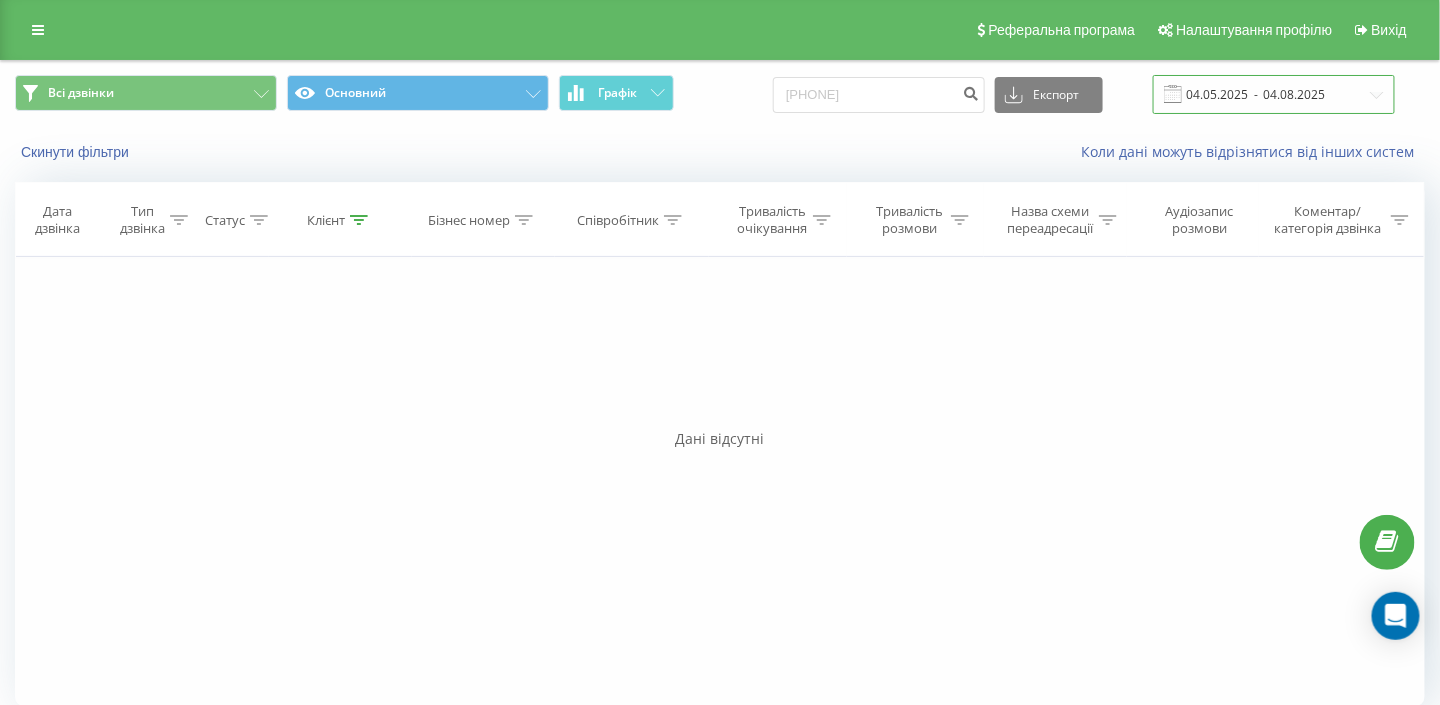 click on "04.05.2025  -  04.08.2025" at bounding box center [1274, 94] 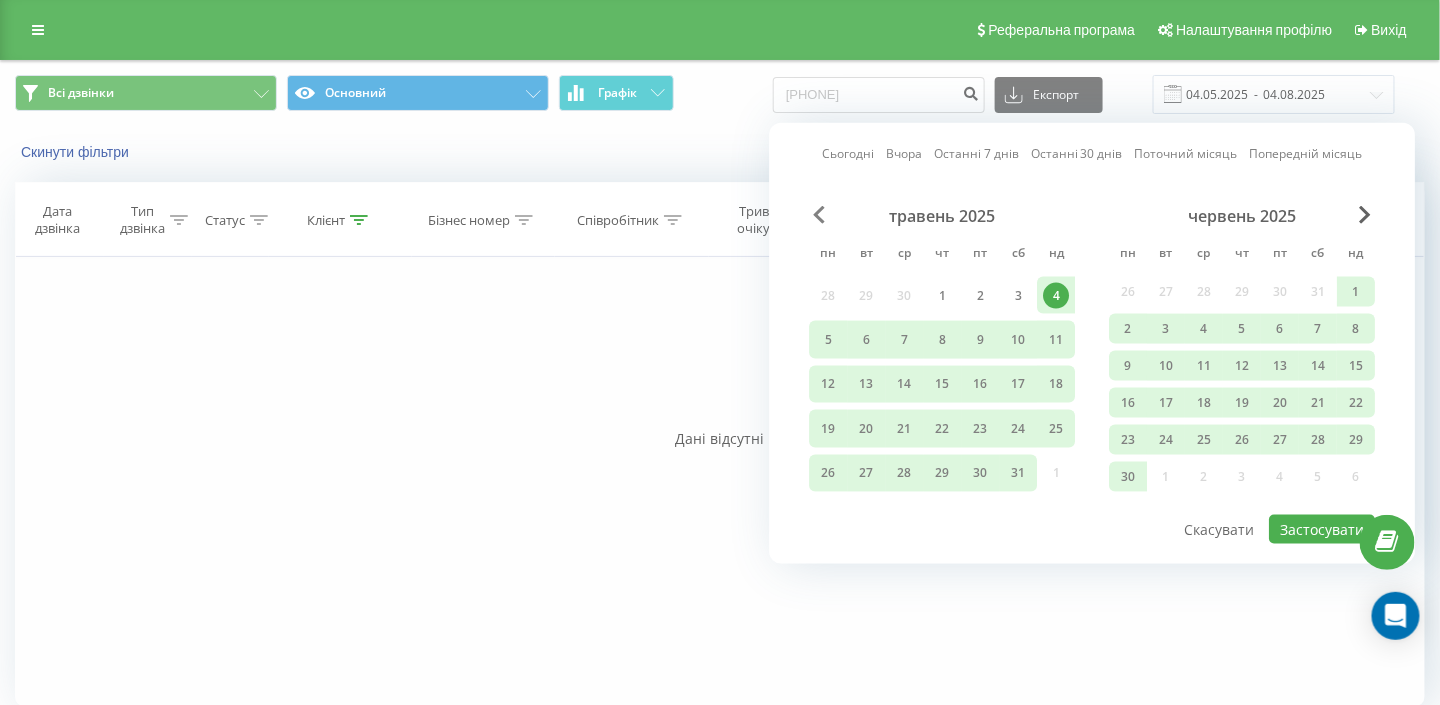 click at bounding box center (819, 215) 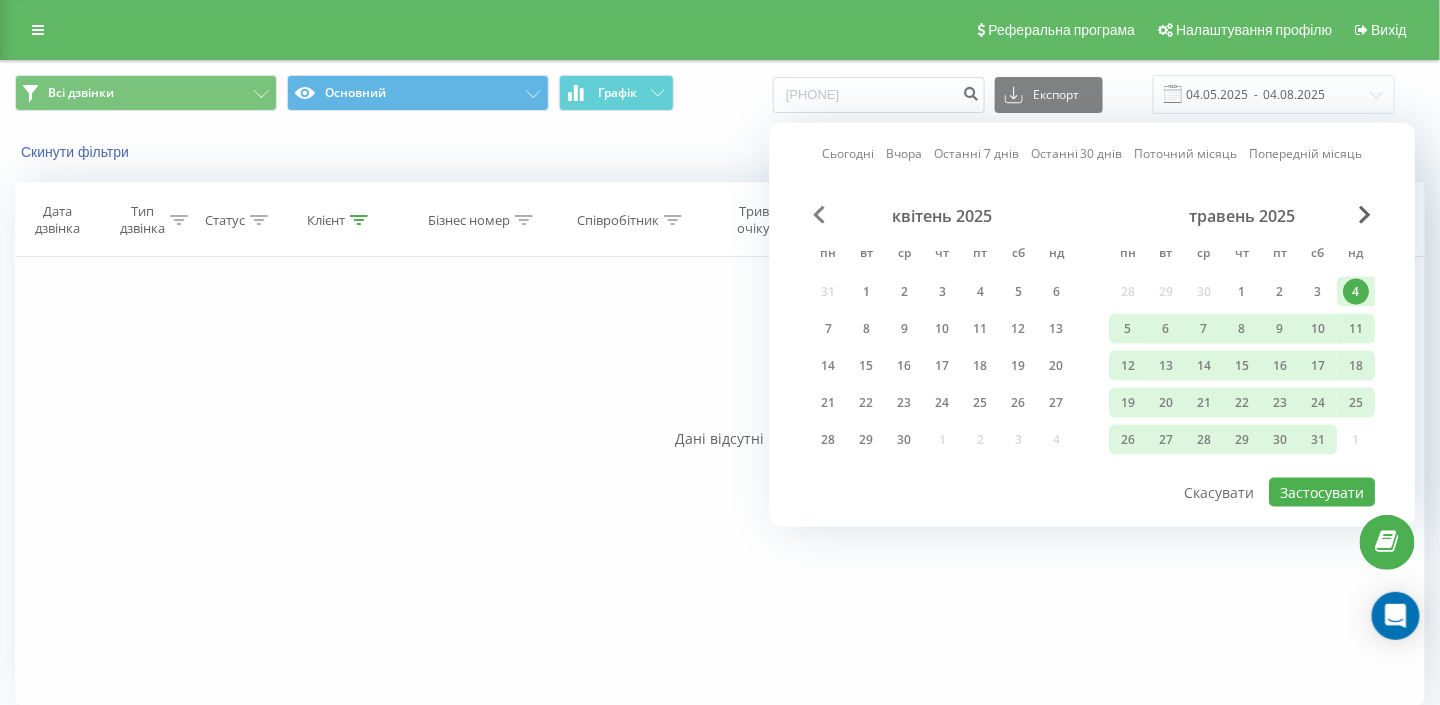 click at bounding box center [819, 215] 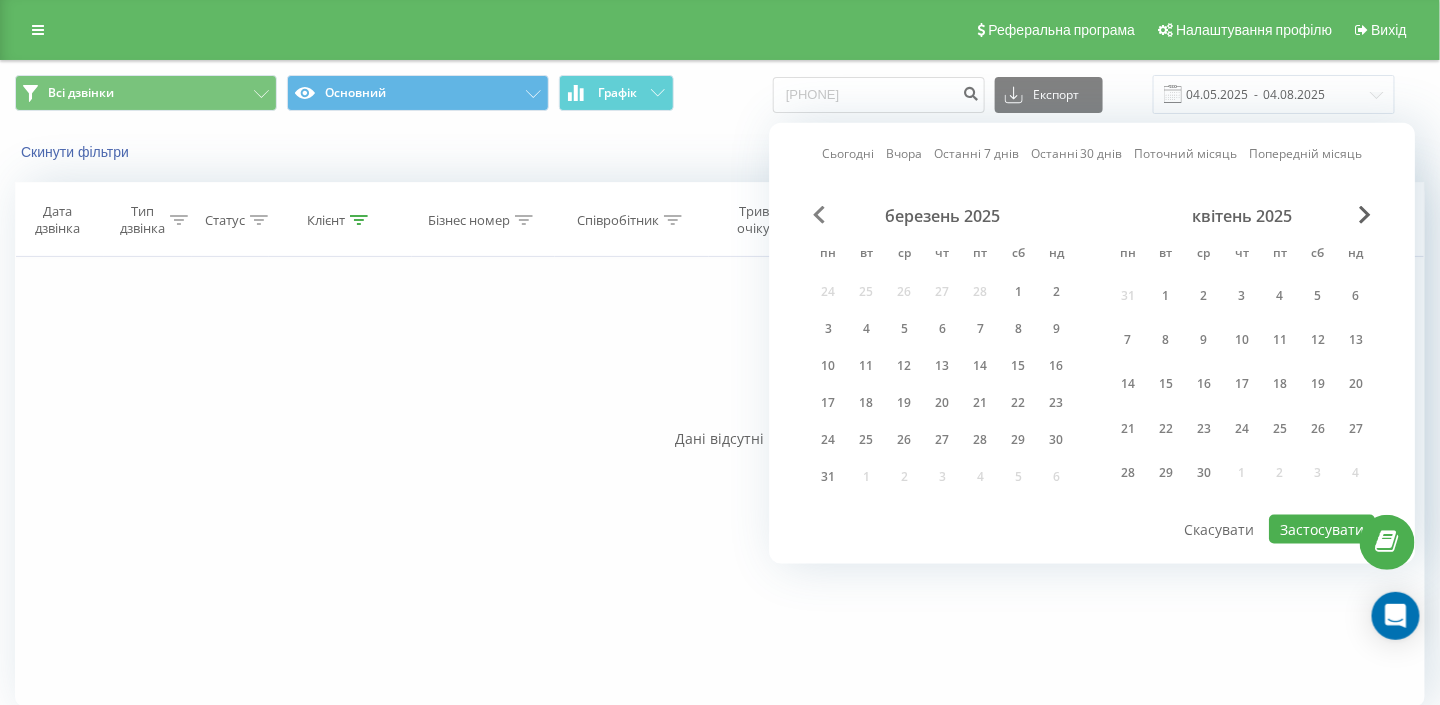 click at bounding box center (819, 215) 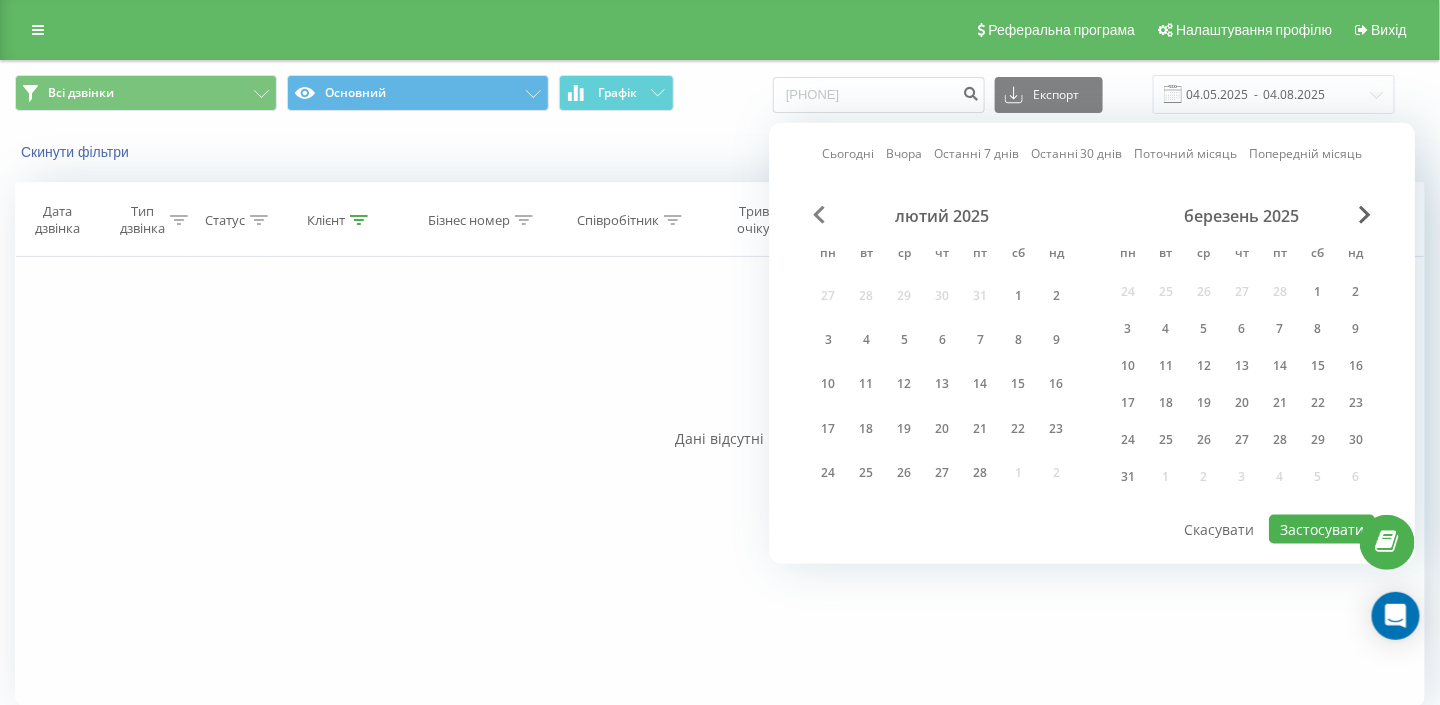 click at bounding box center [819, 215] 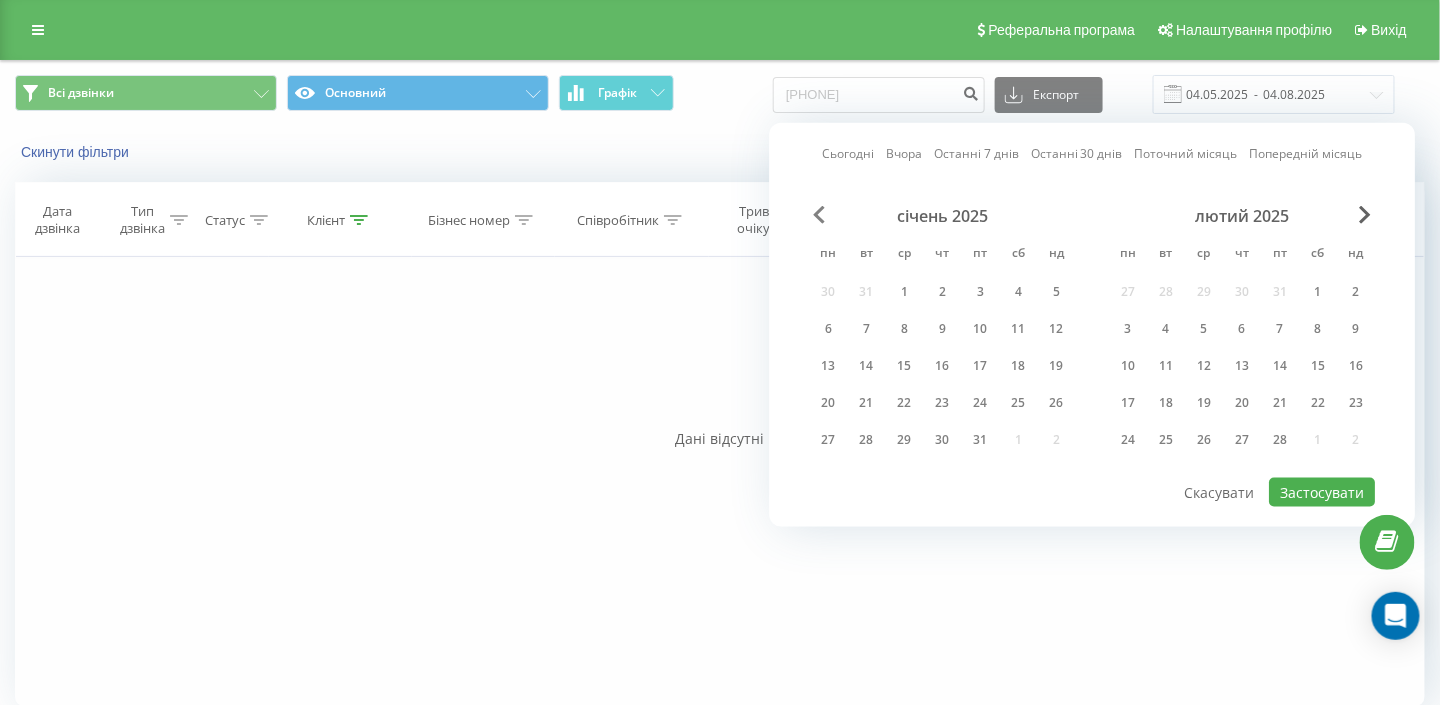 click at bounding box center (819, 215) 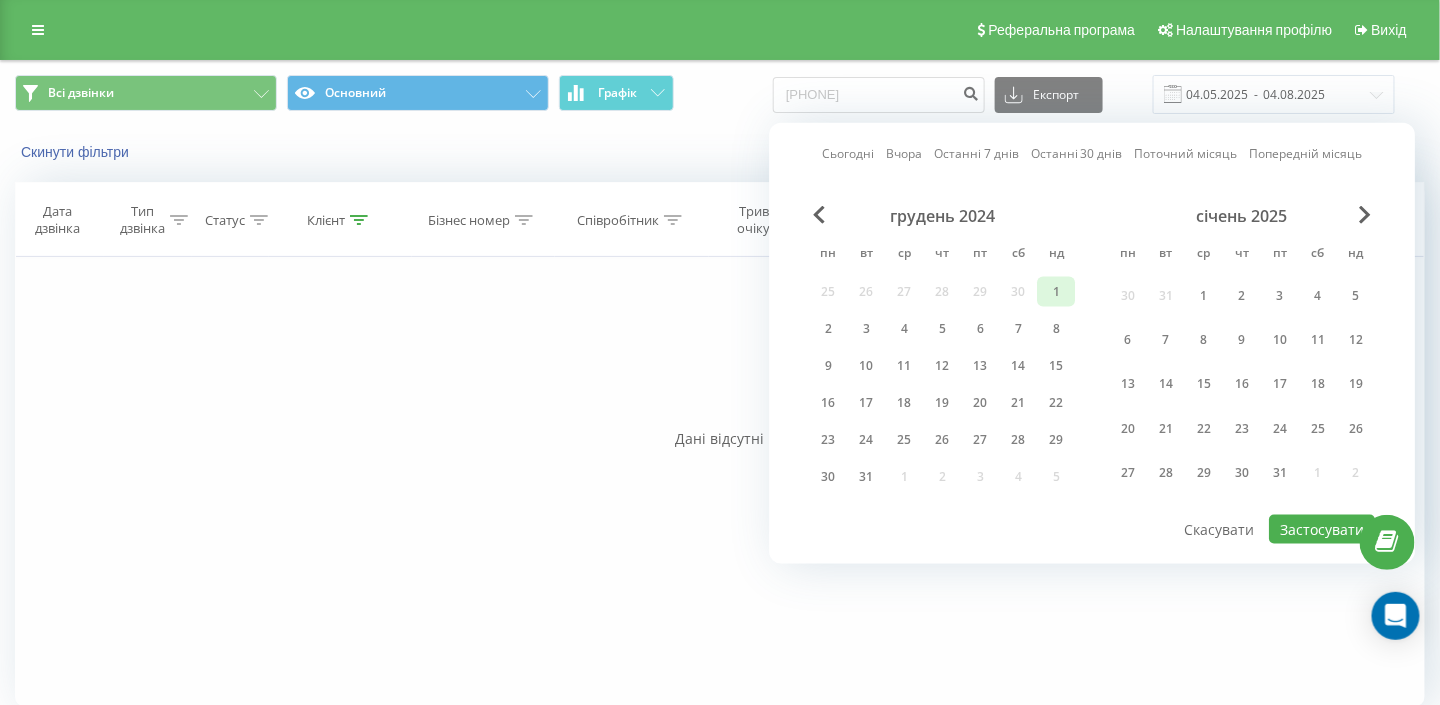 click on "1" at bounding box center [1056, 292] 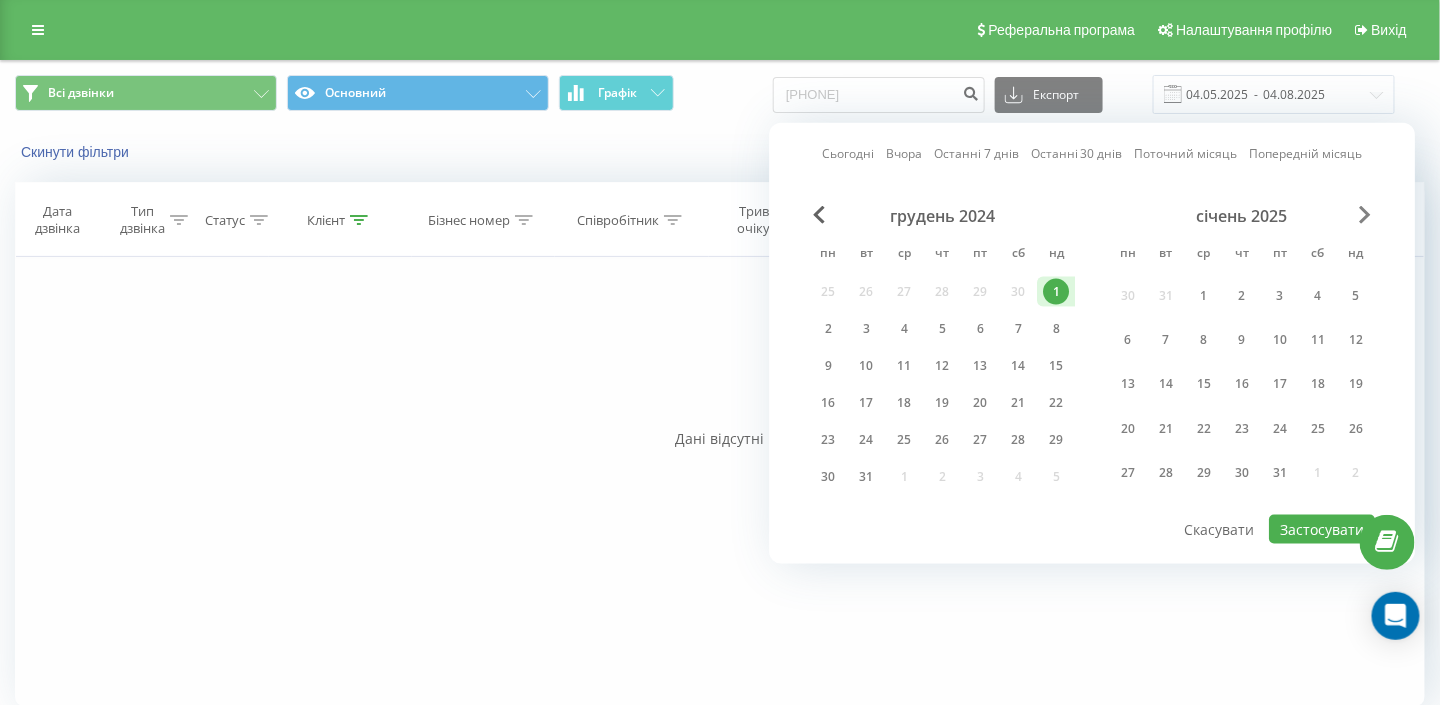 click at bounding box center (1365, 215) 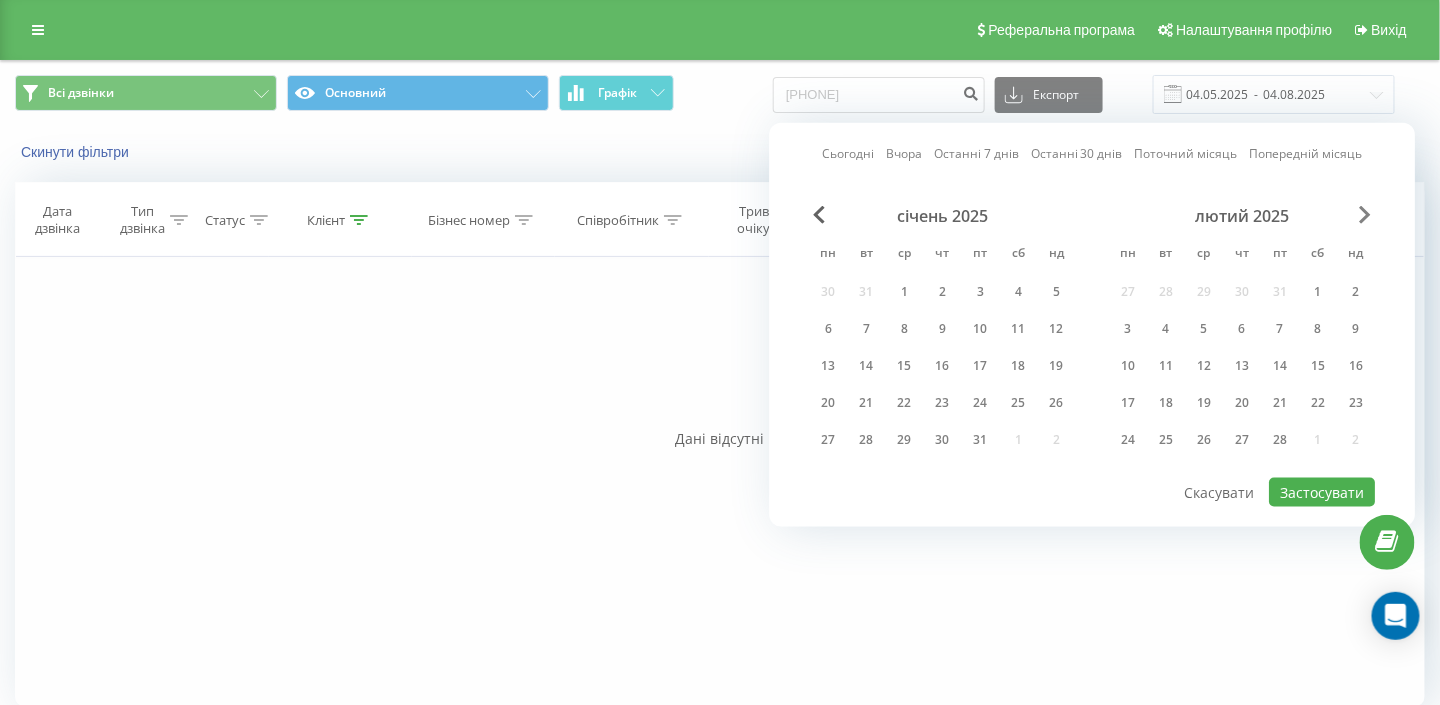 click at bounding box center [1365, 215] 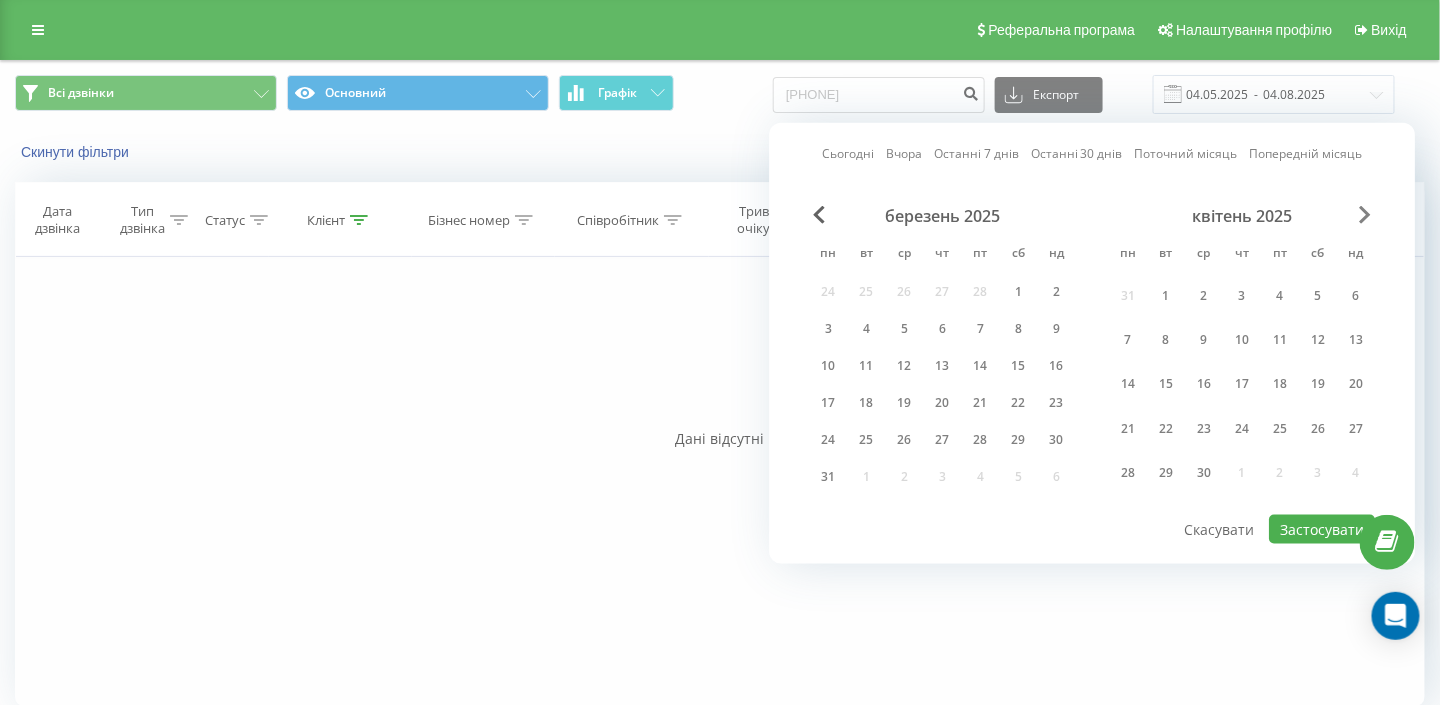 click at bounding box center (1365, 215) 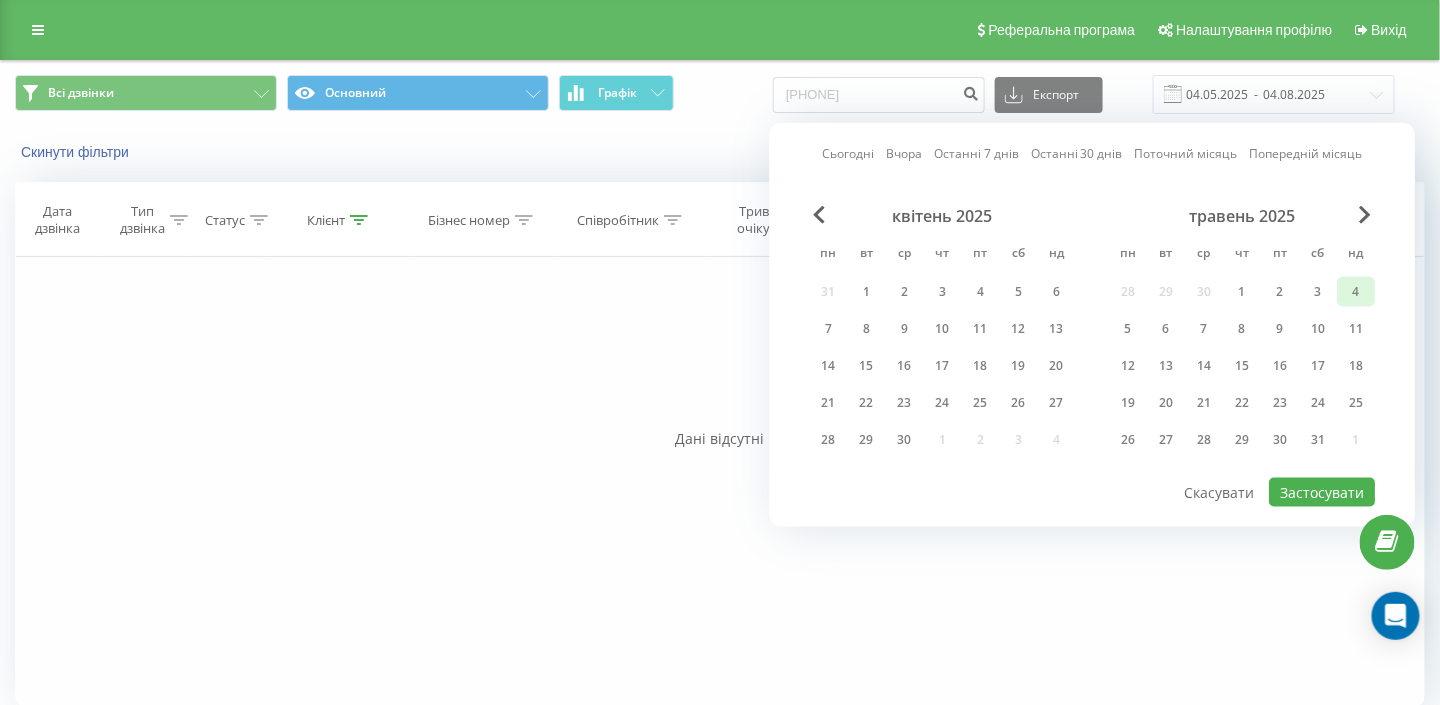 click on "4" at bounding box center (1356, 292) 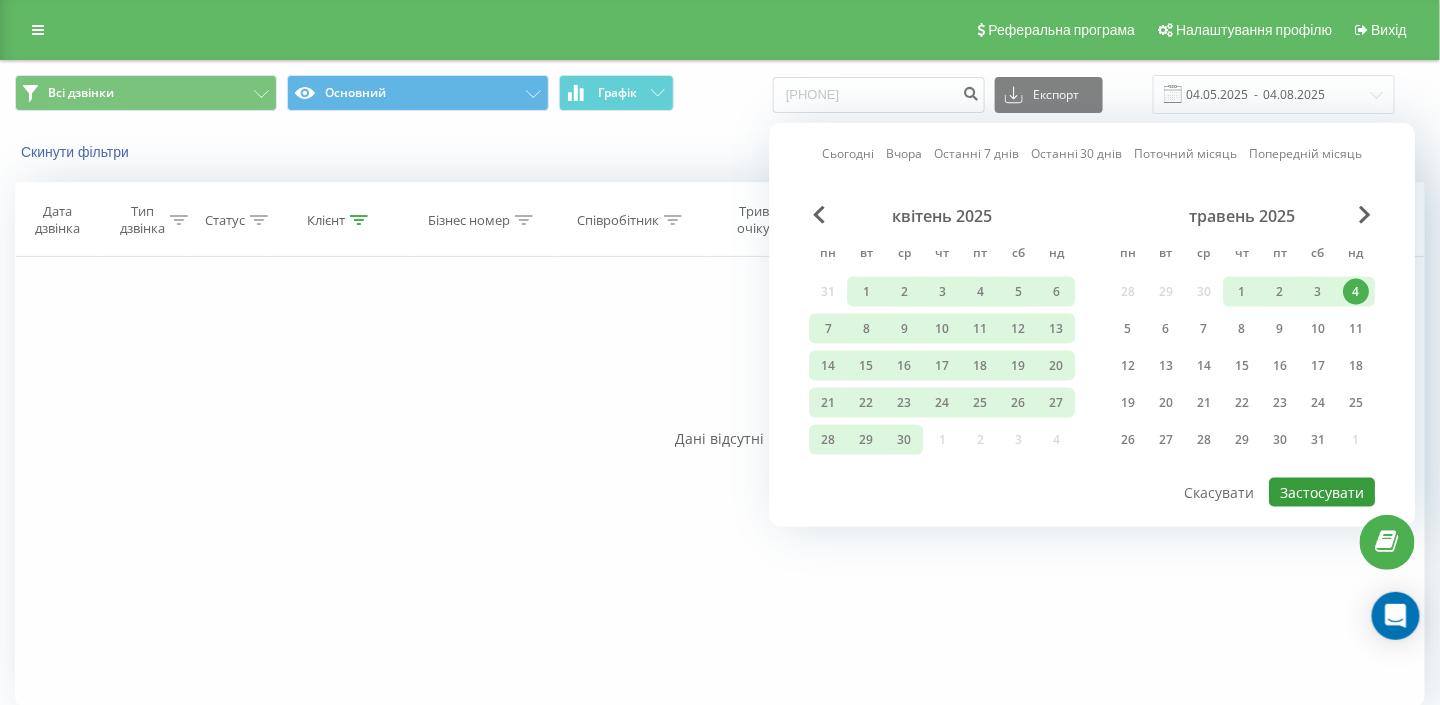 click on "Застосувати" at bounding box center (1322, 492) 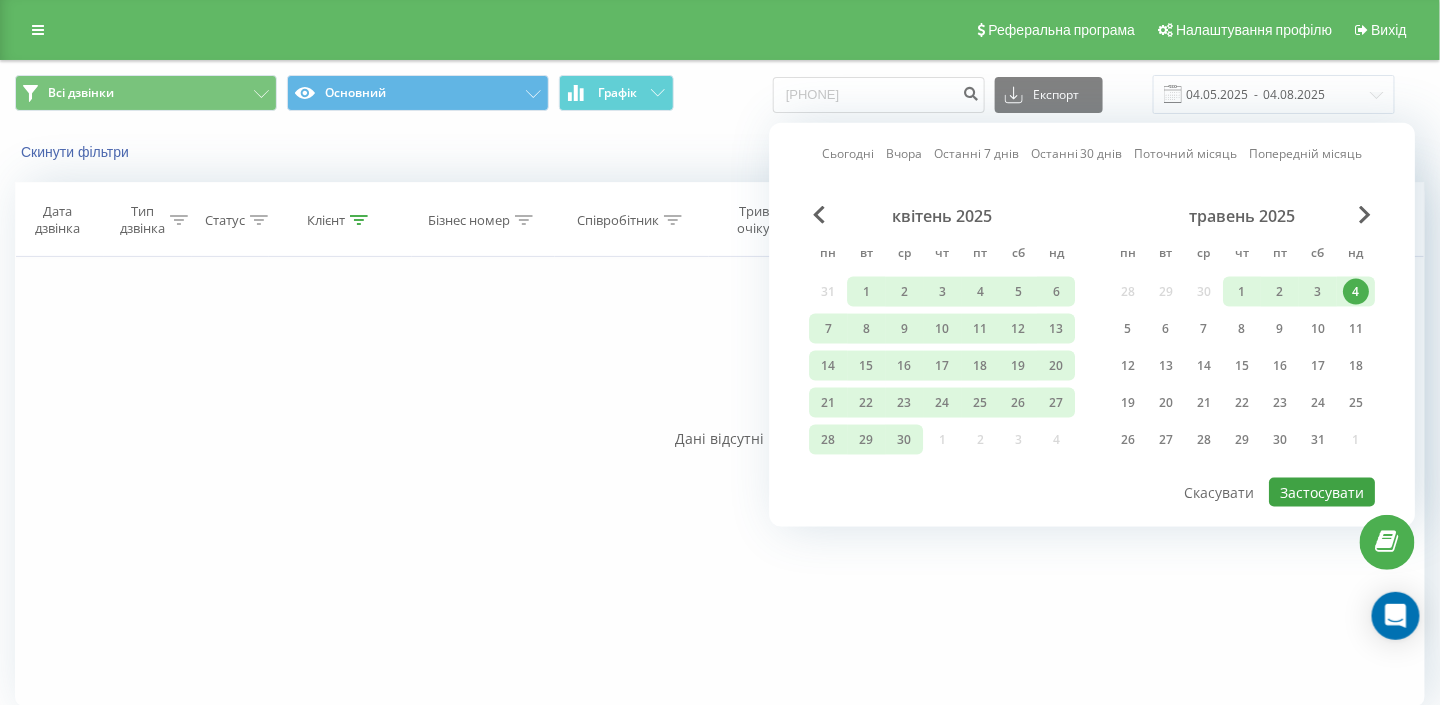 type on "01.12.2024  -  04.05.2025" 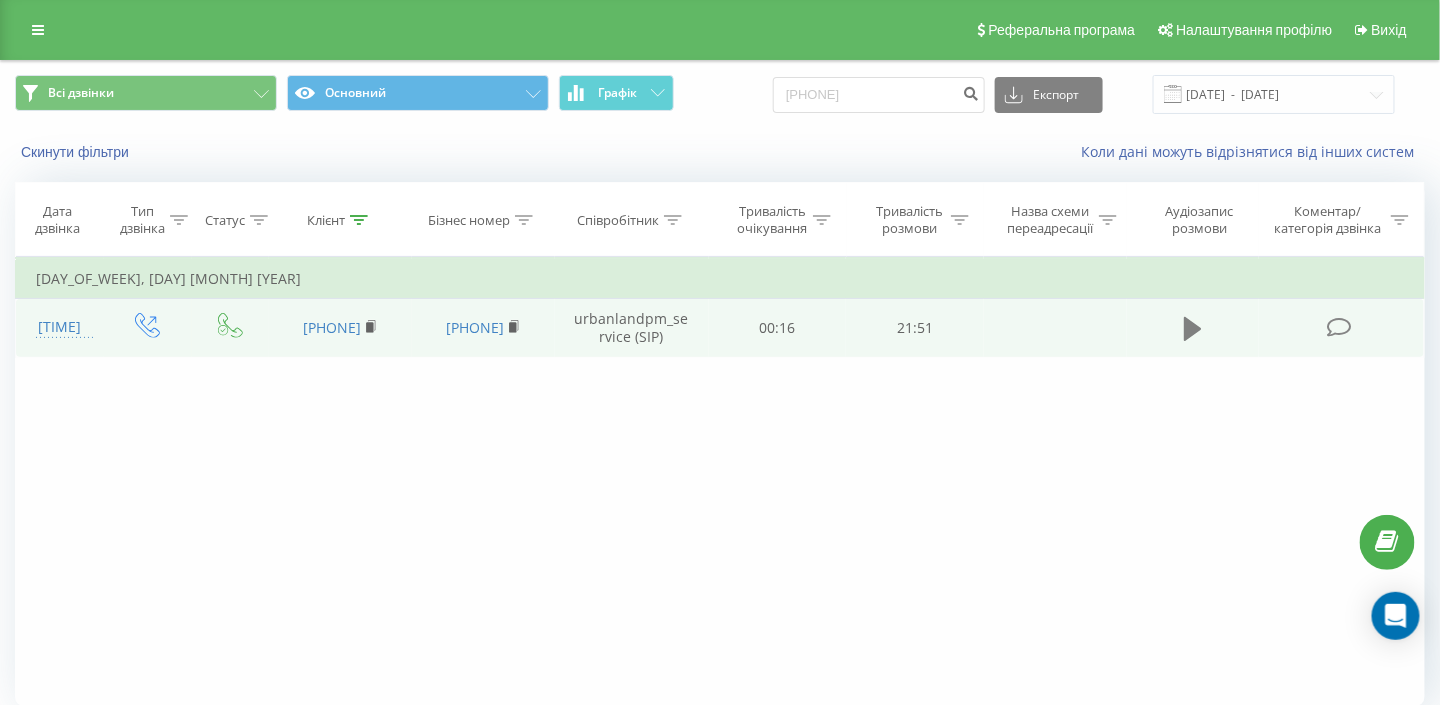 click 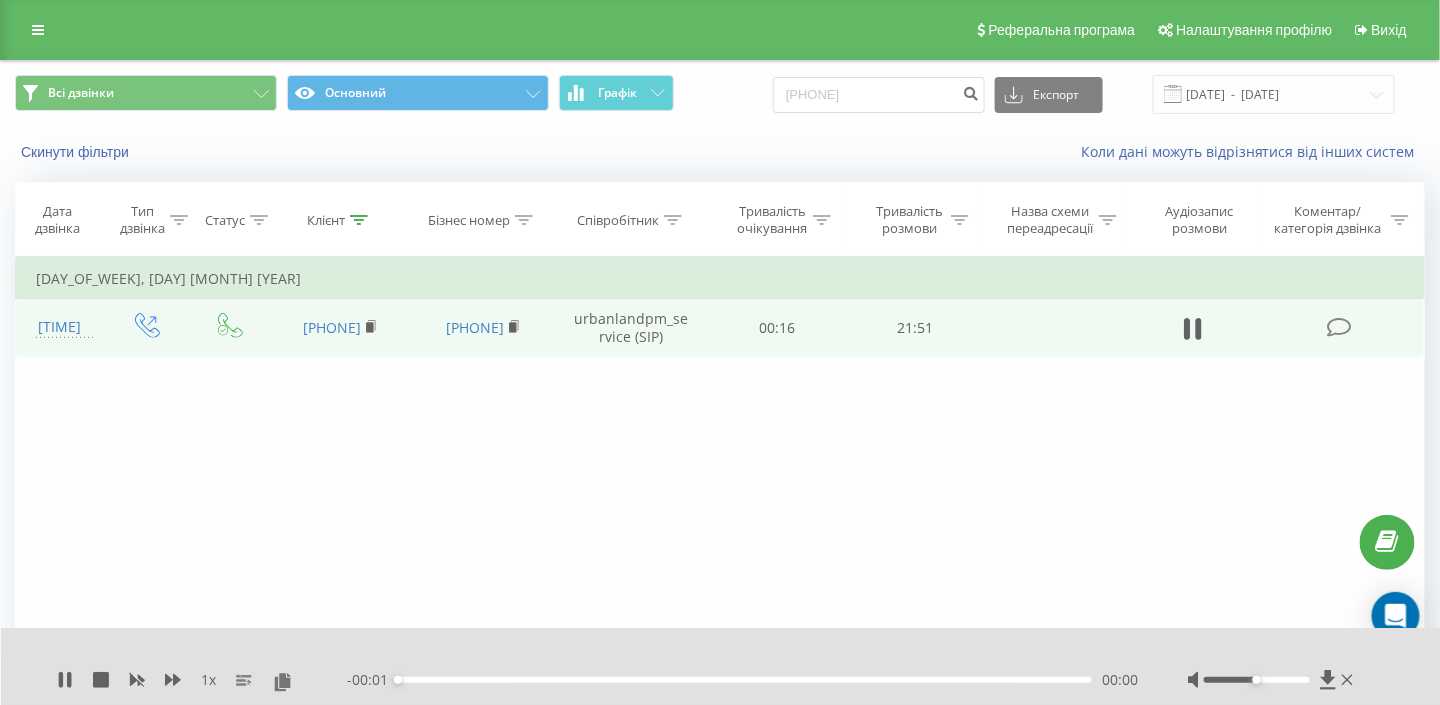 click at bounding box center [1256, 680] 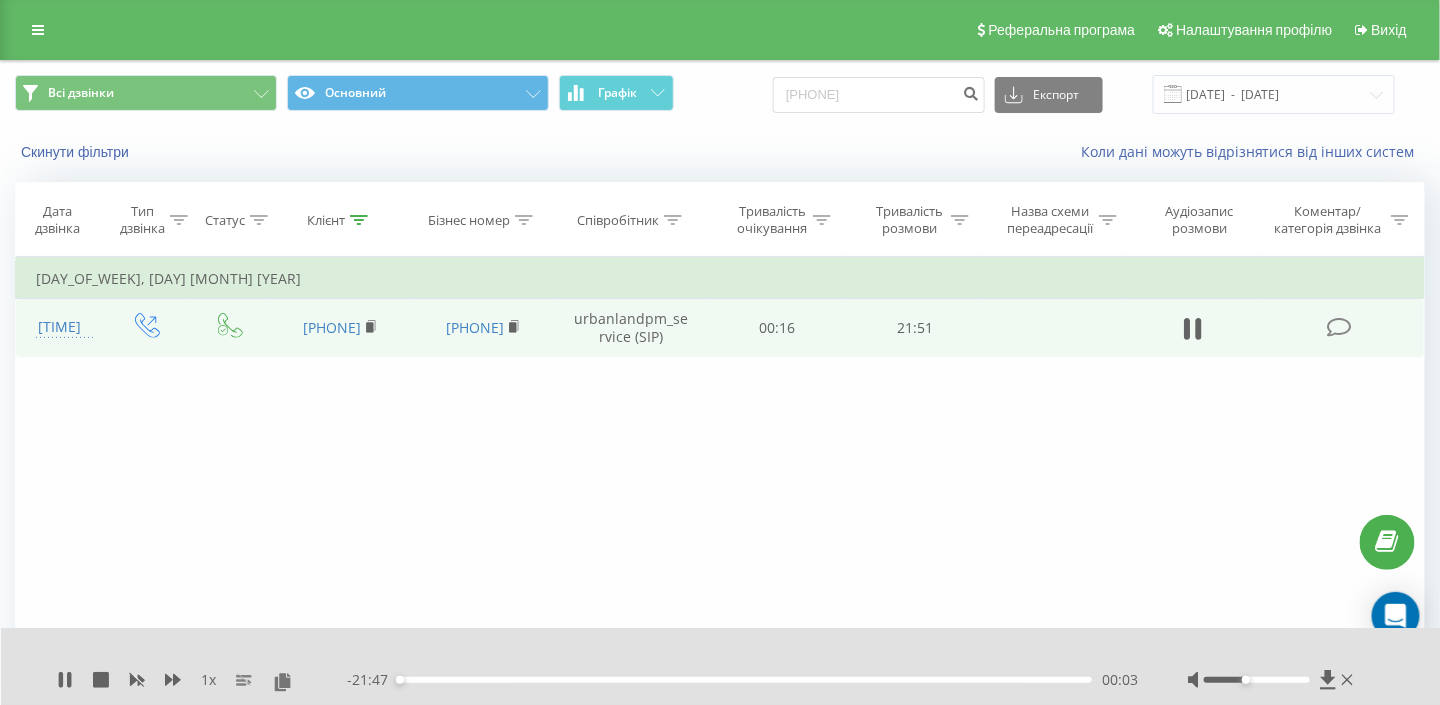 click at bounding box center (1256, 680) 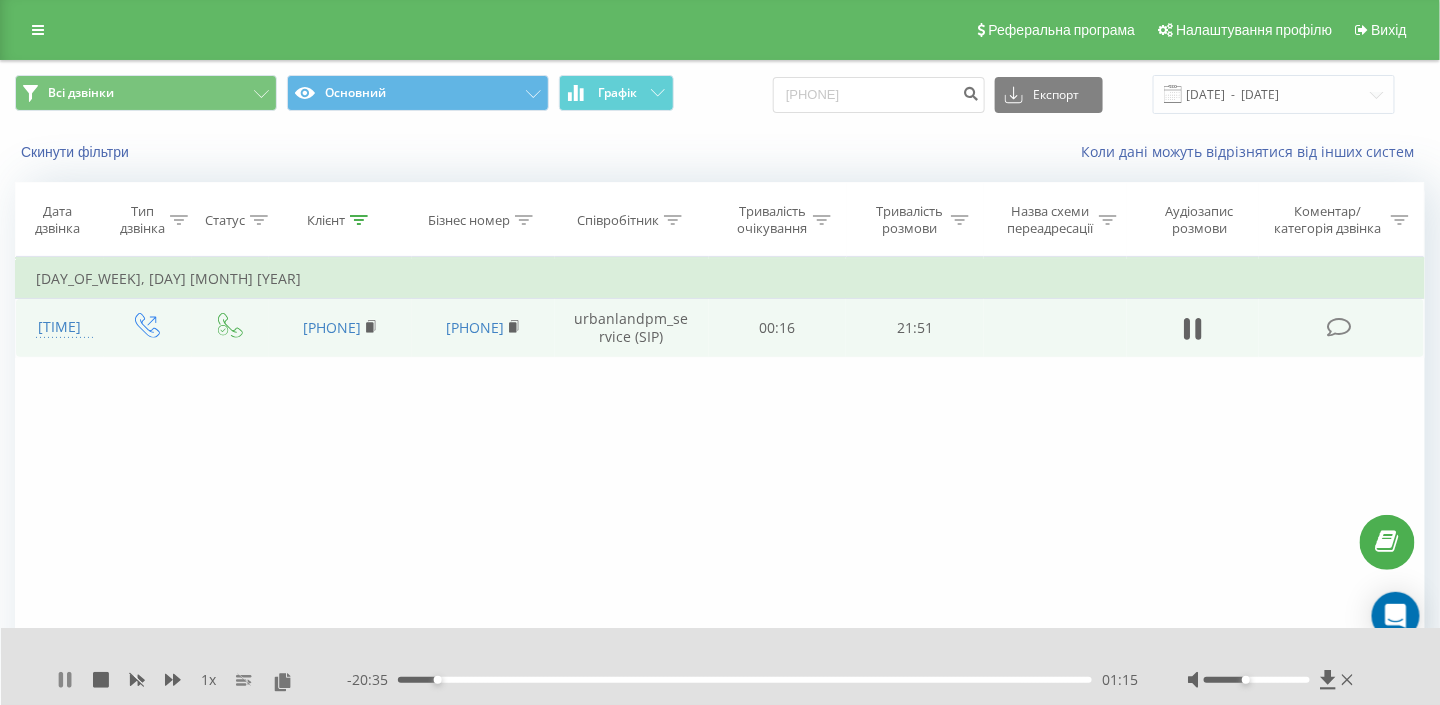 click 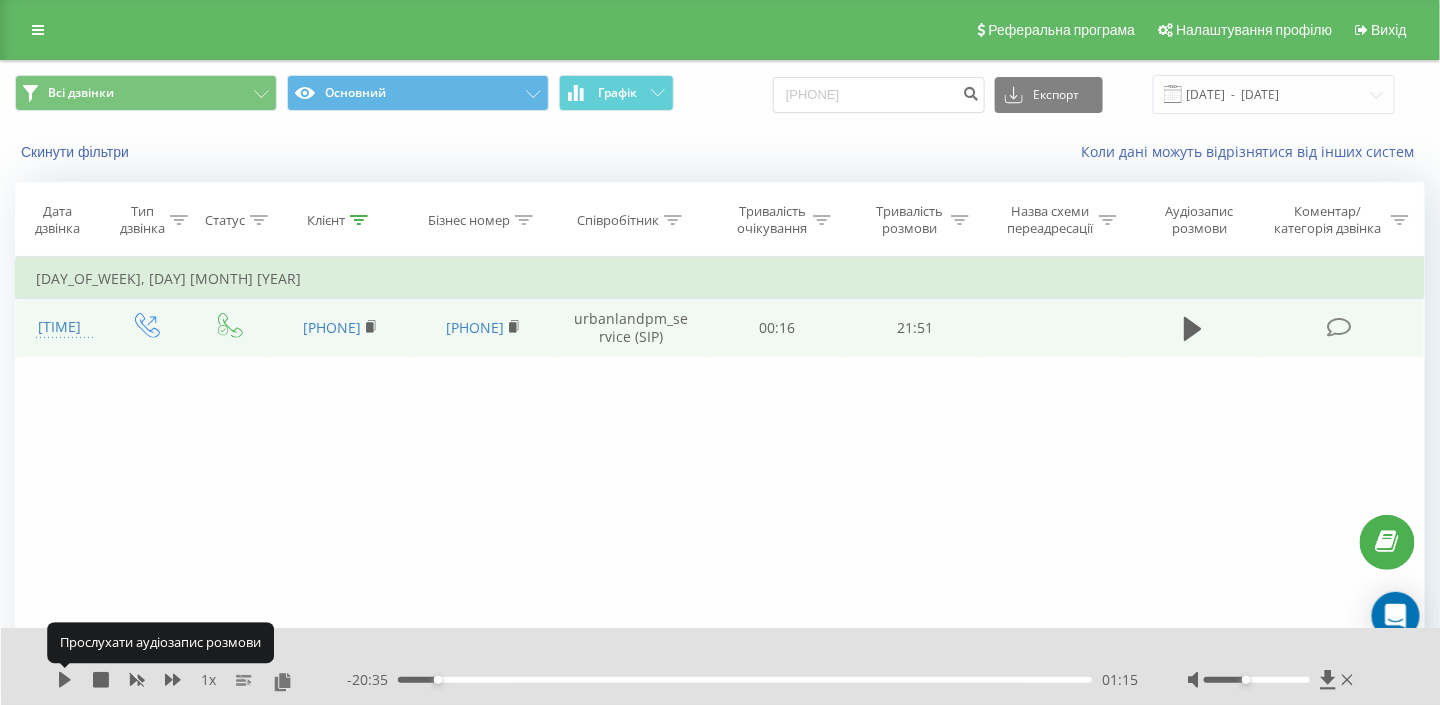 click 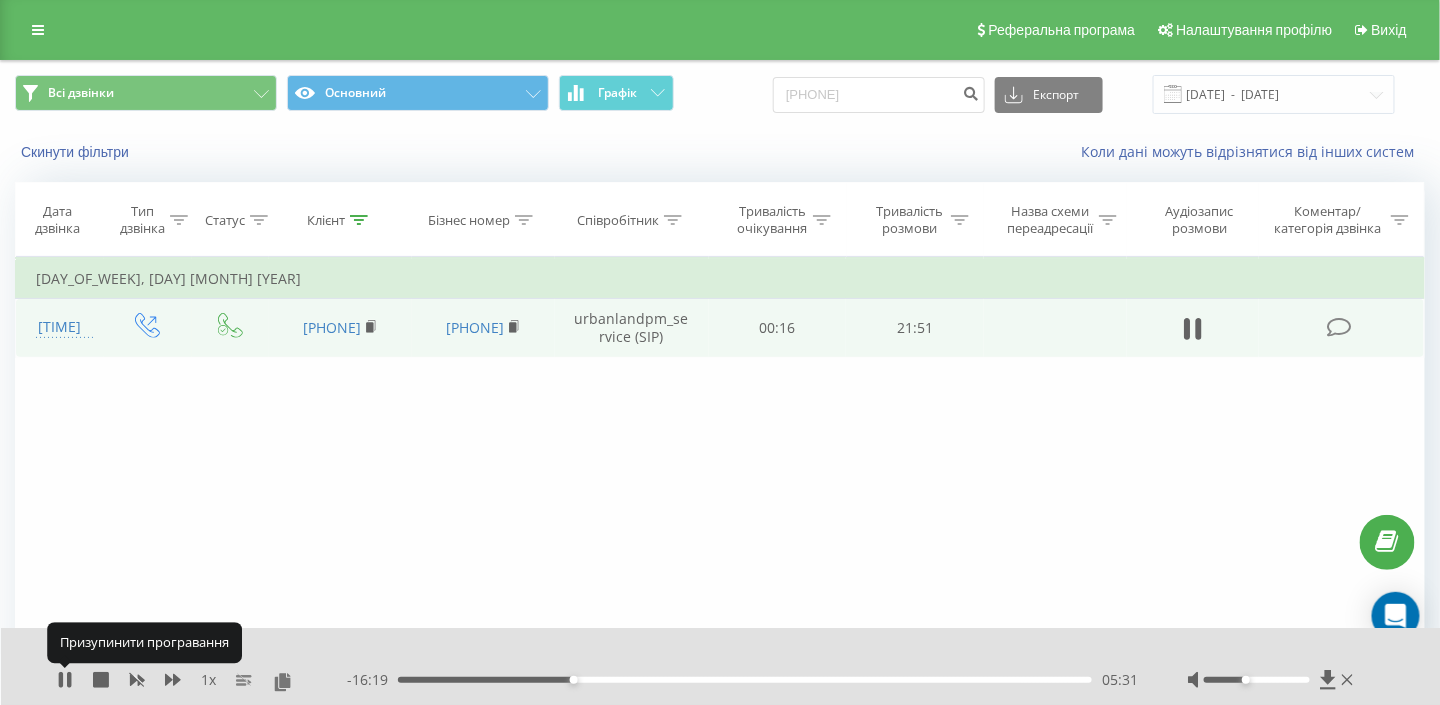 click 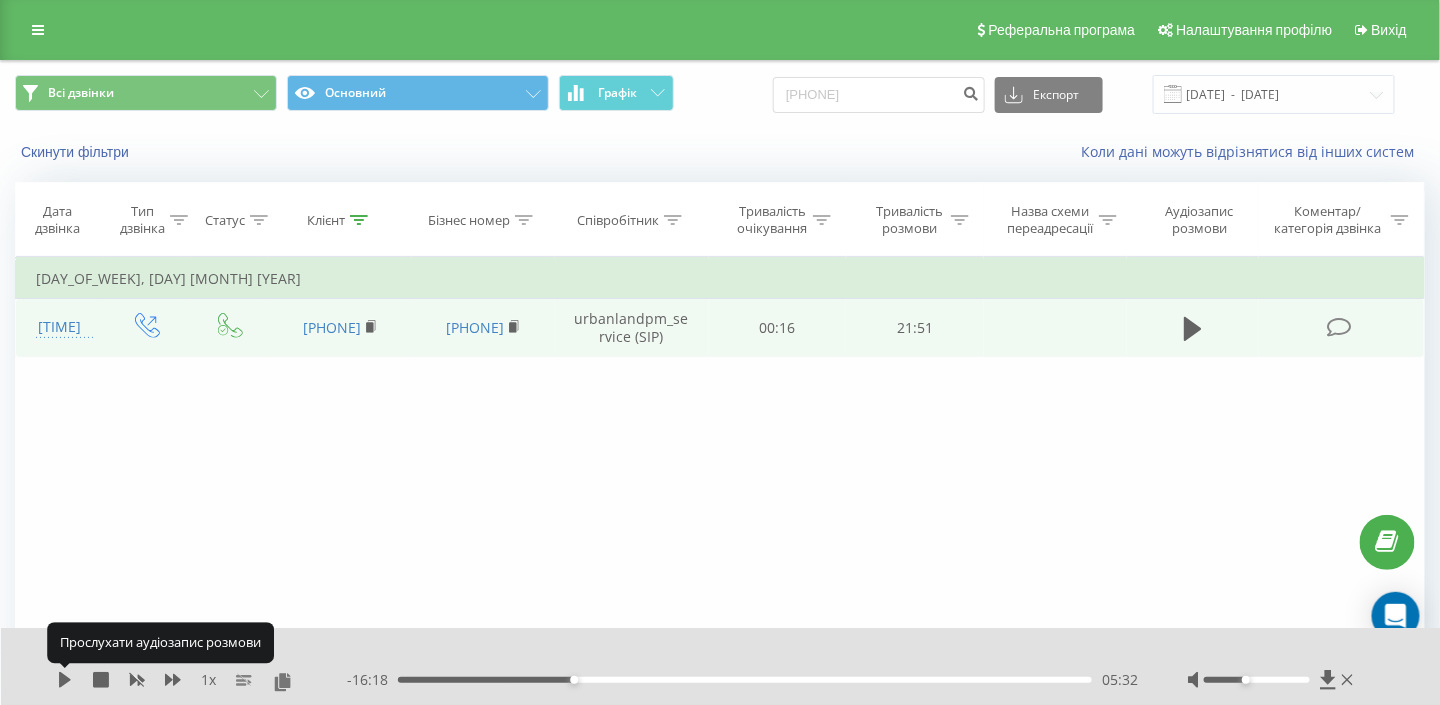 click 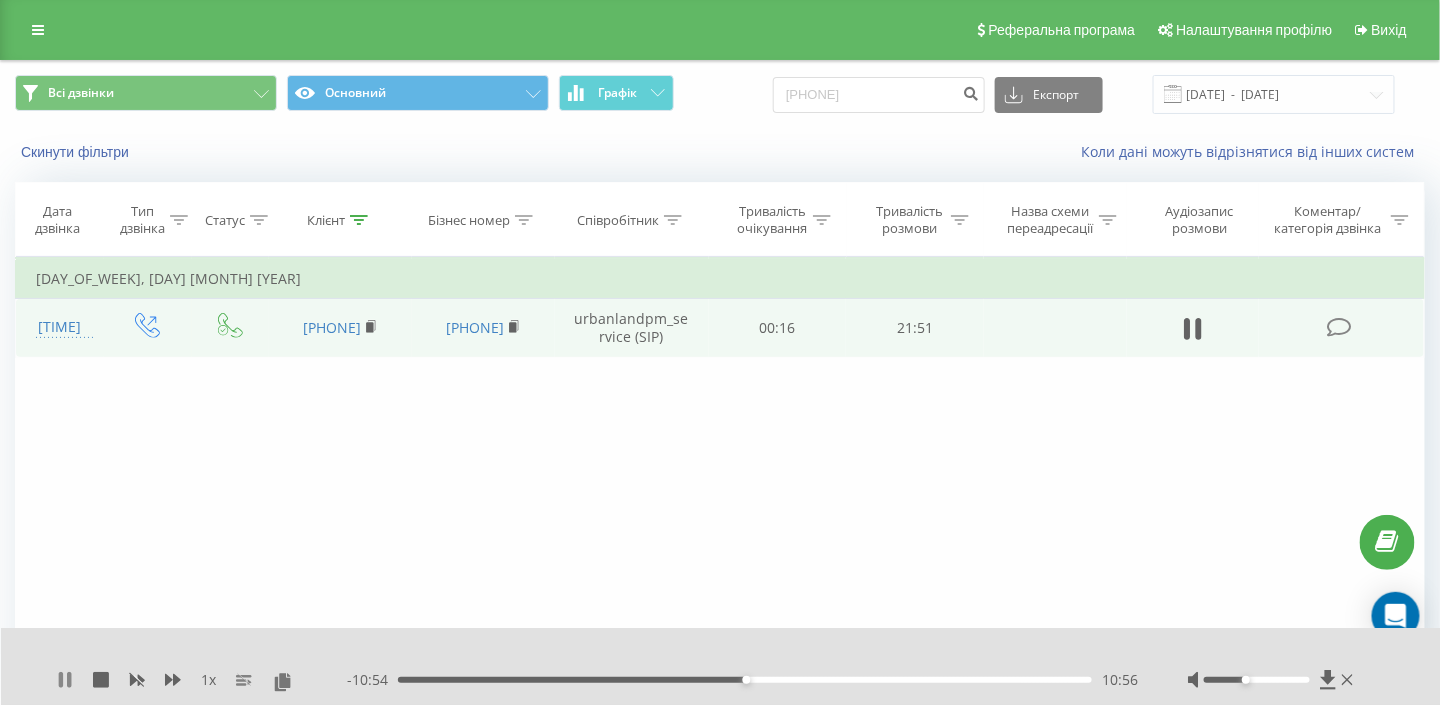 click 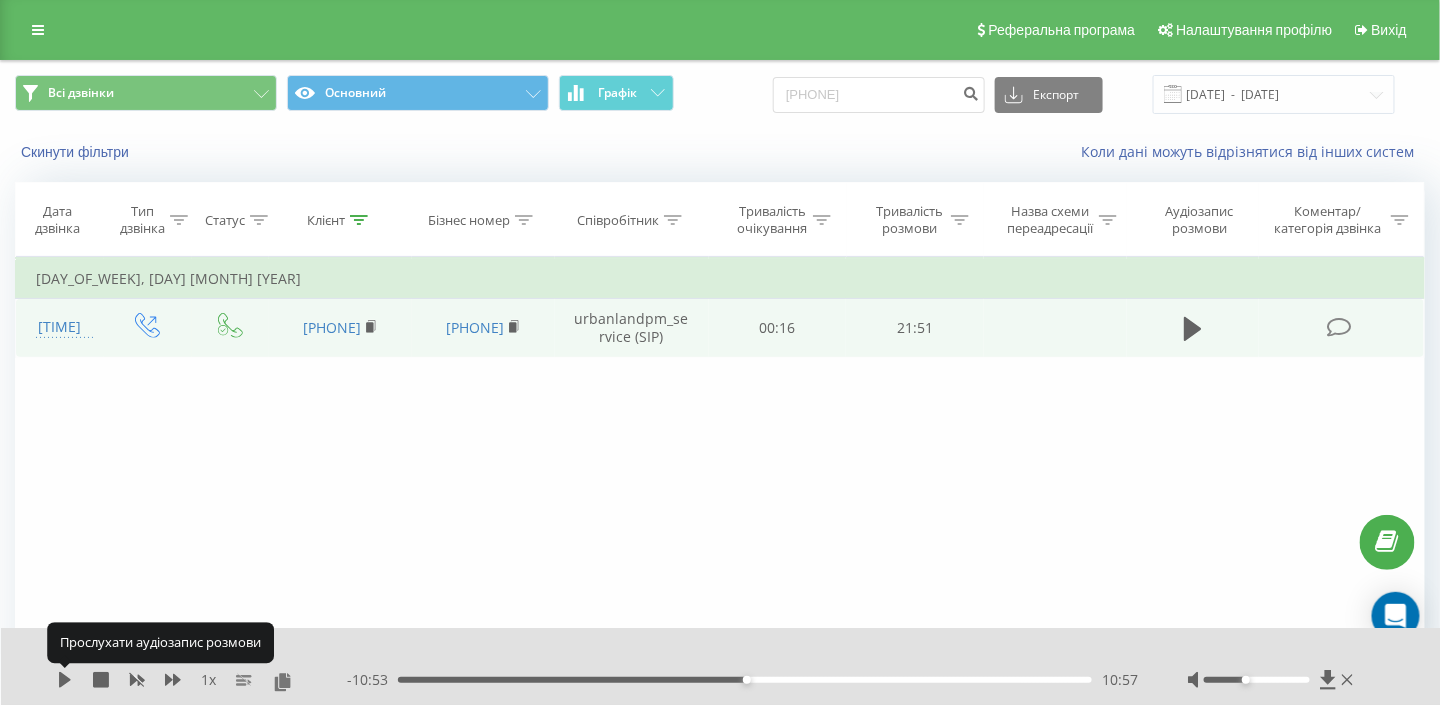 click 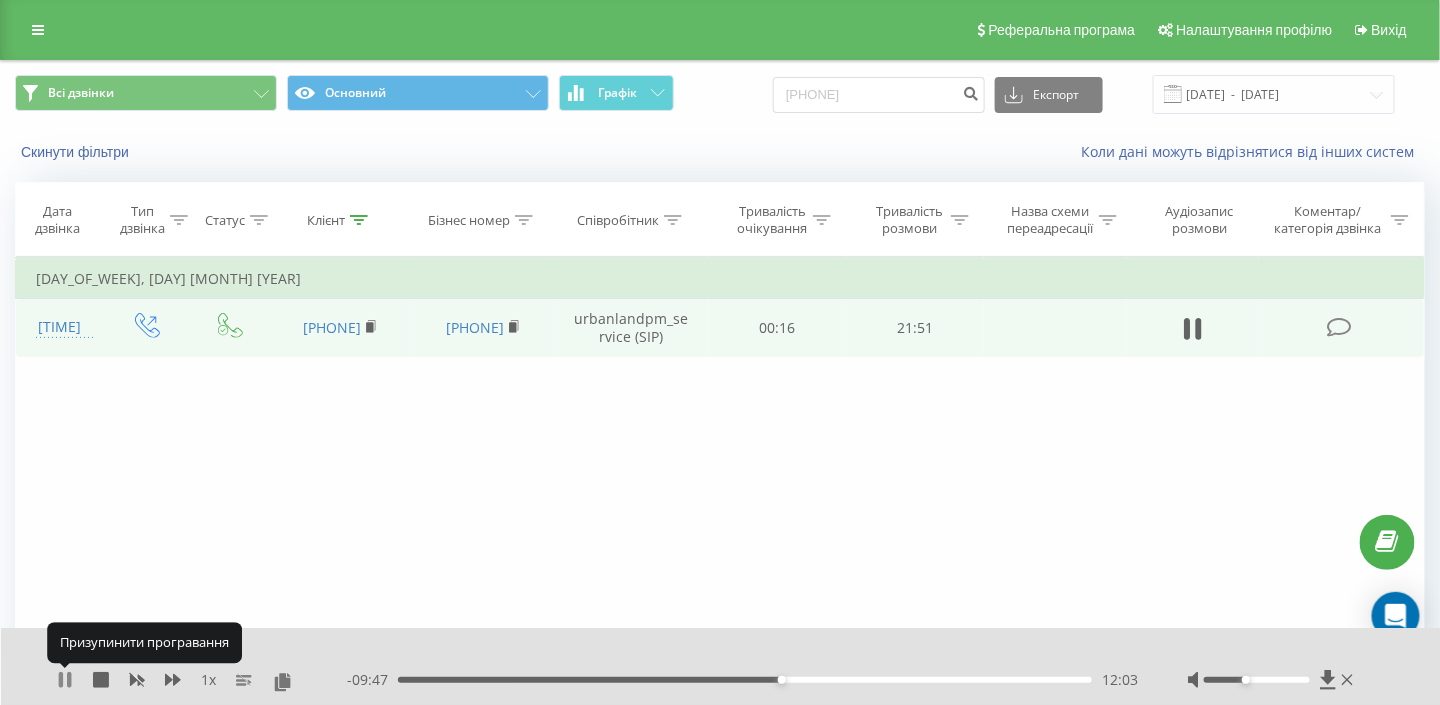 click 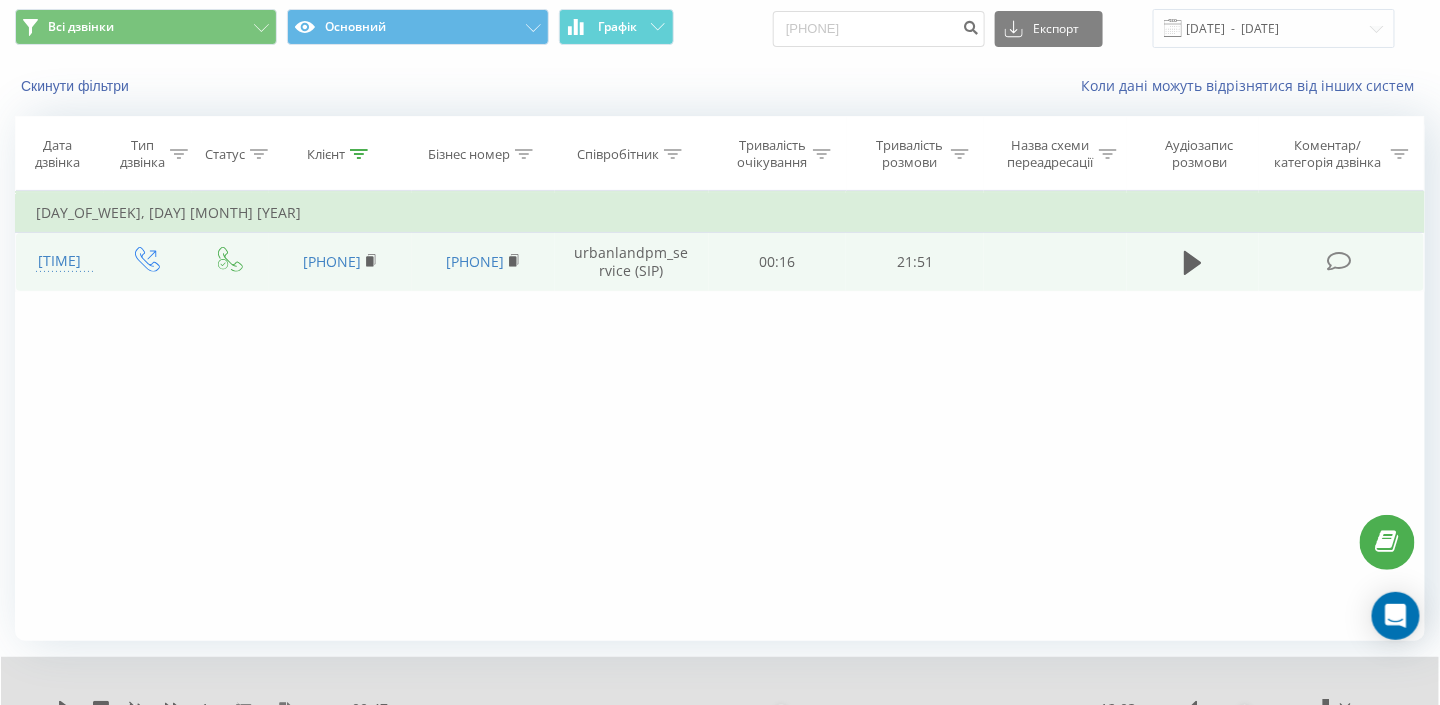 scroll, scrollTop: 0, scrollLeft: 0, axis: both 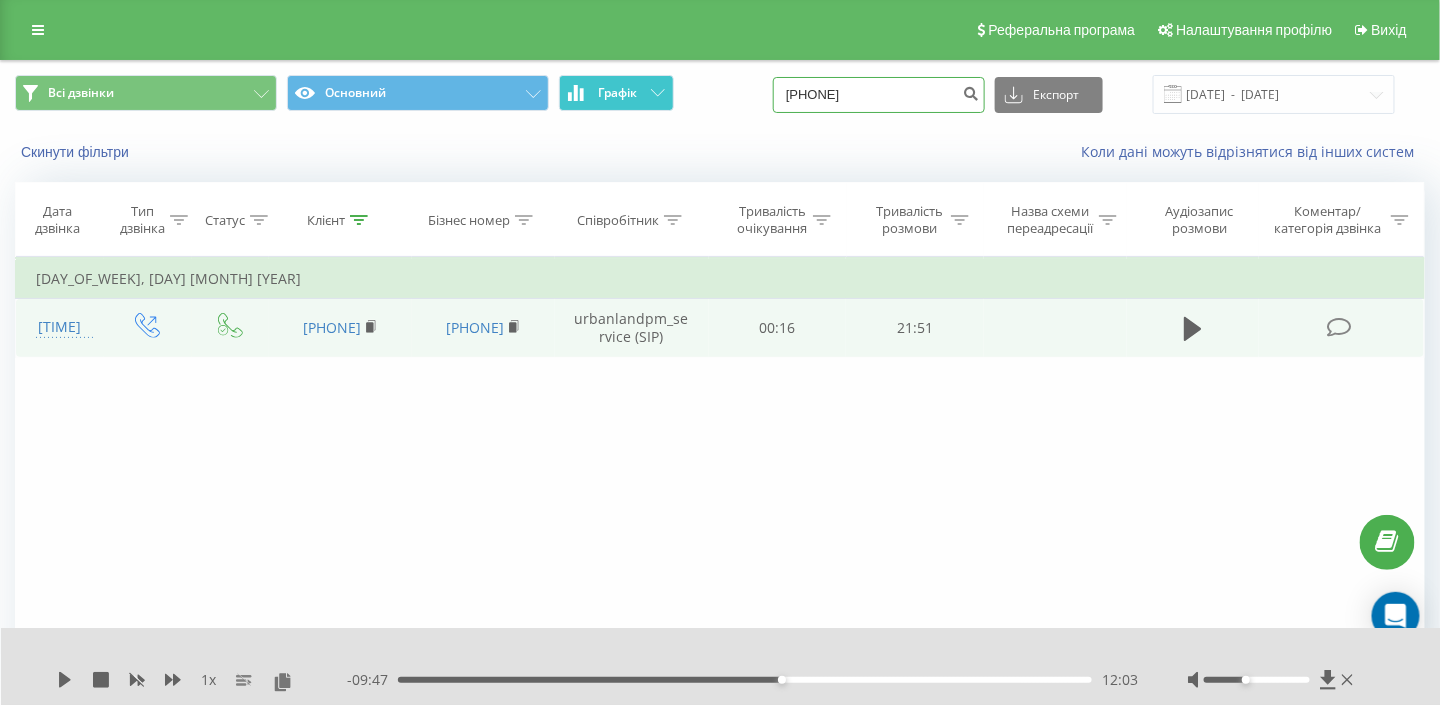 drag, startPoint x: 902, startPoint y: 99, endPoint x: 665, endPoint y: 95, distance: 237.03375 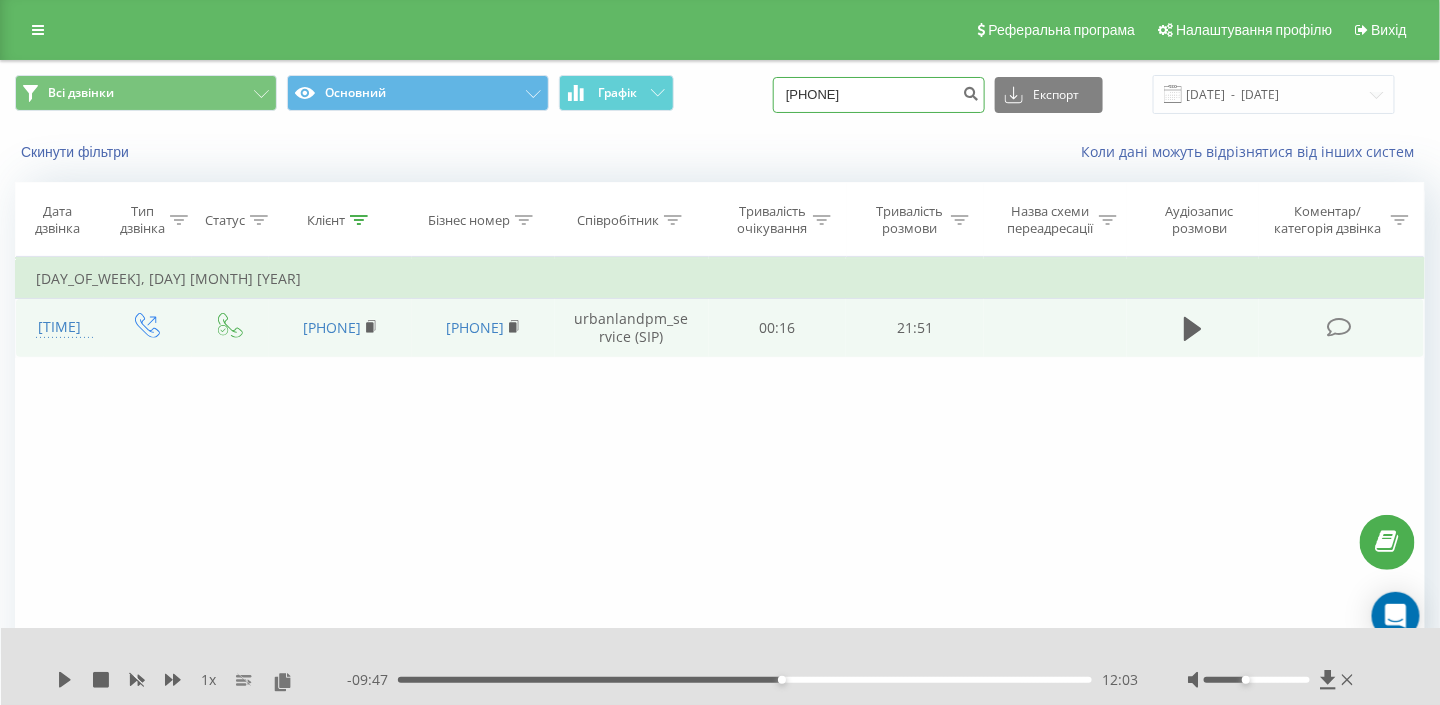 click on "380675809358" at bounding box center (879, 95) 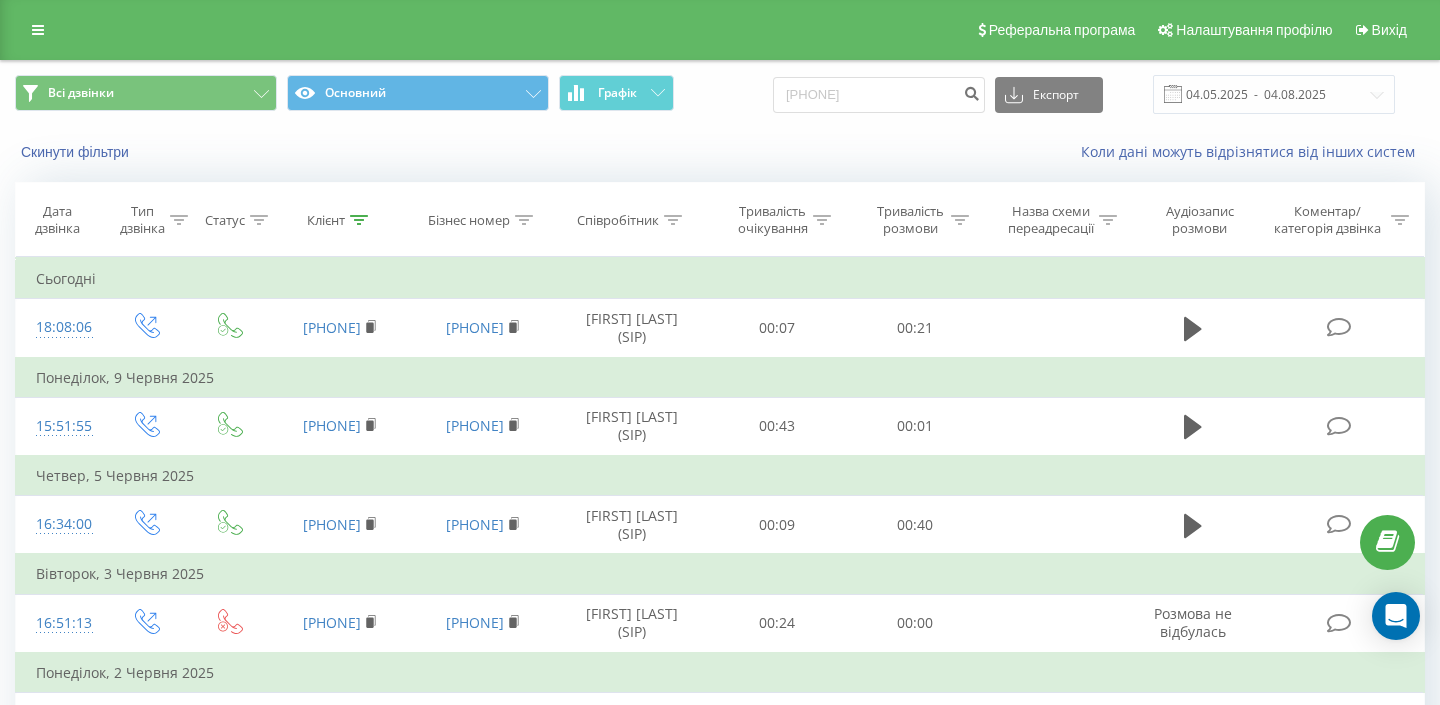 scroll, scrollTop: 0, scrollLeft: 0, axis: both 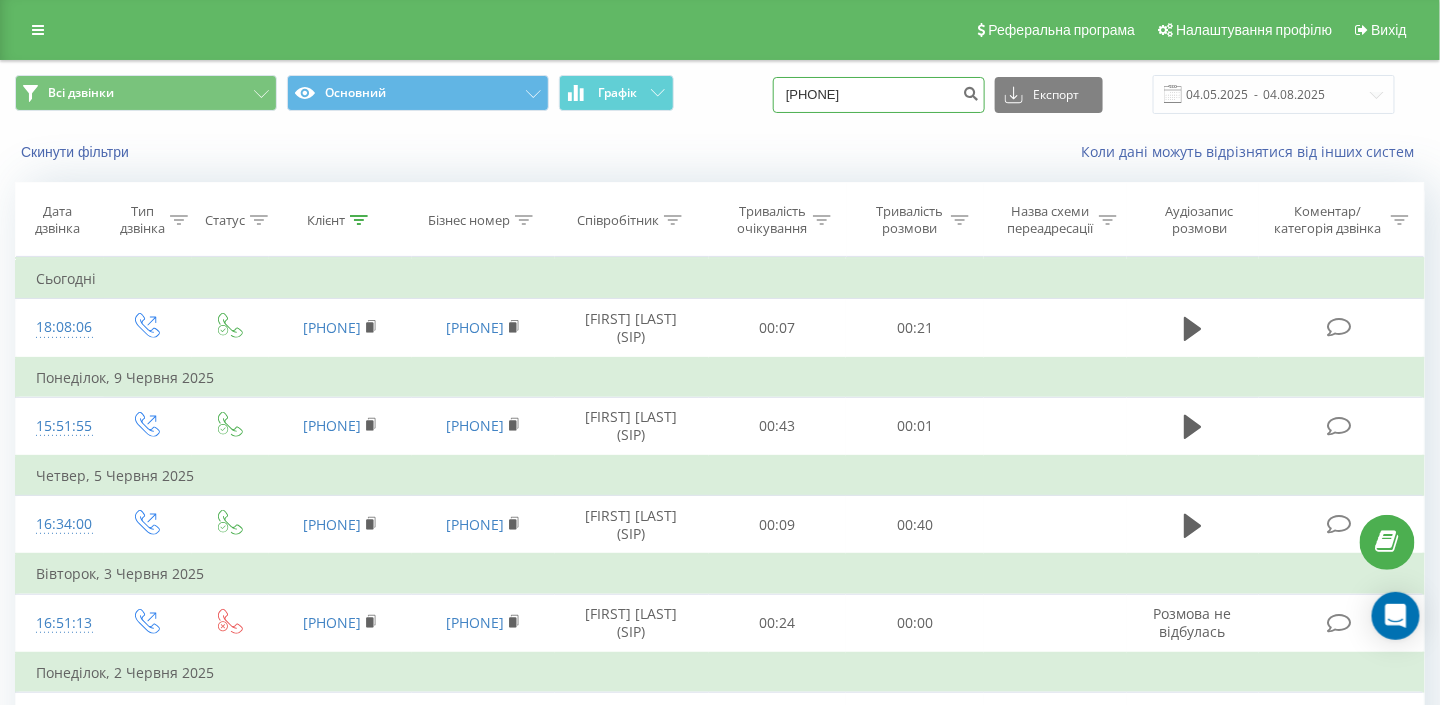 drag, startPoint x: 935, startPoint y: 97, endPoint x: 700, endPoint y: 100, distance: 235.01915 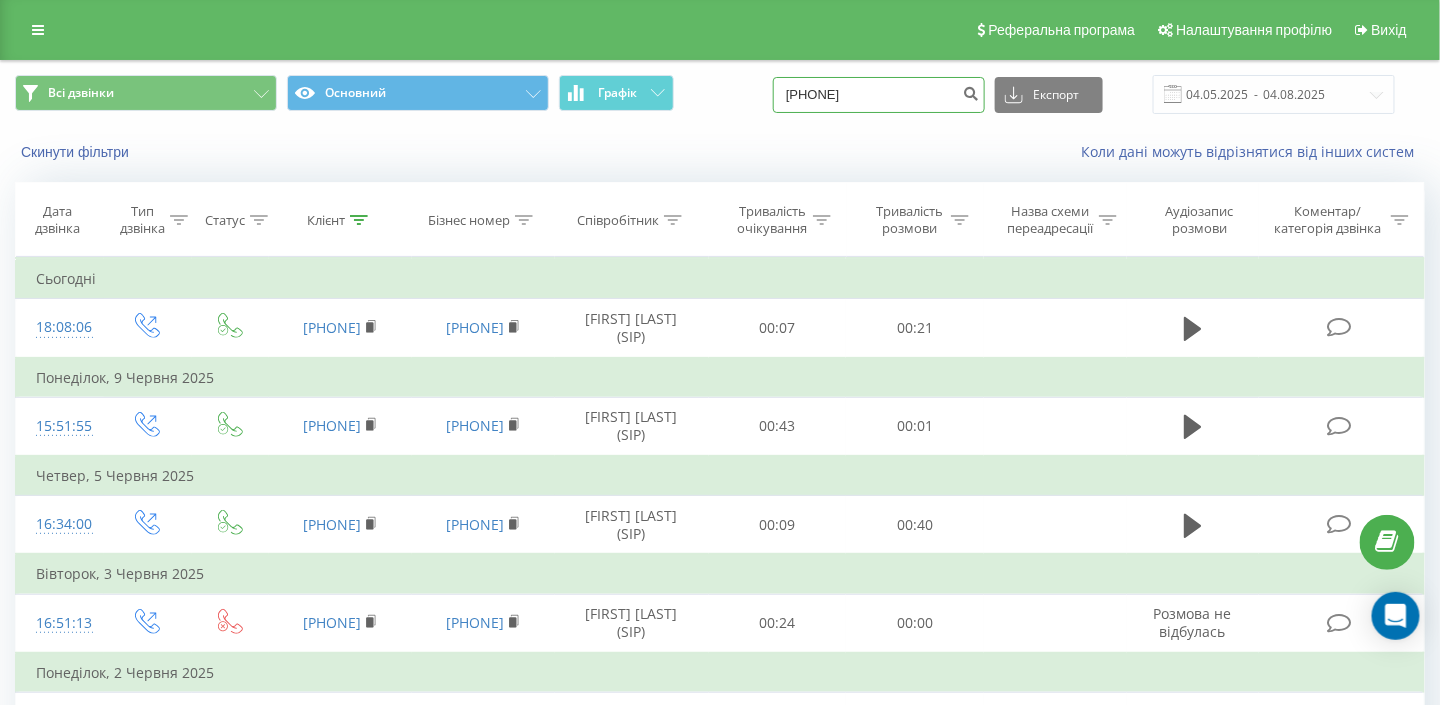 click on "[PHONE]" at bounding box center (879, 95) 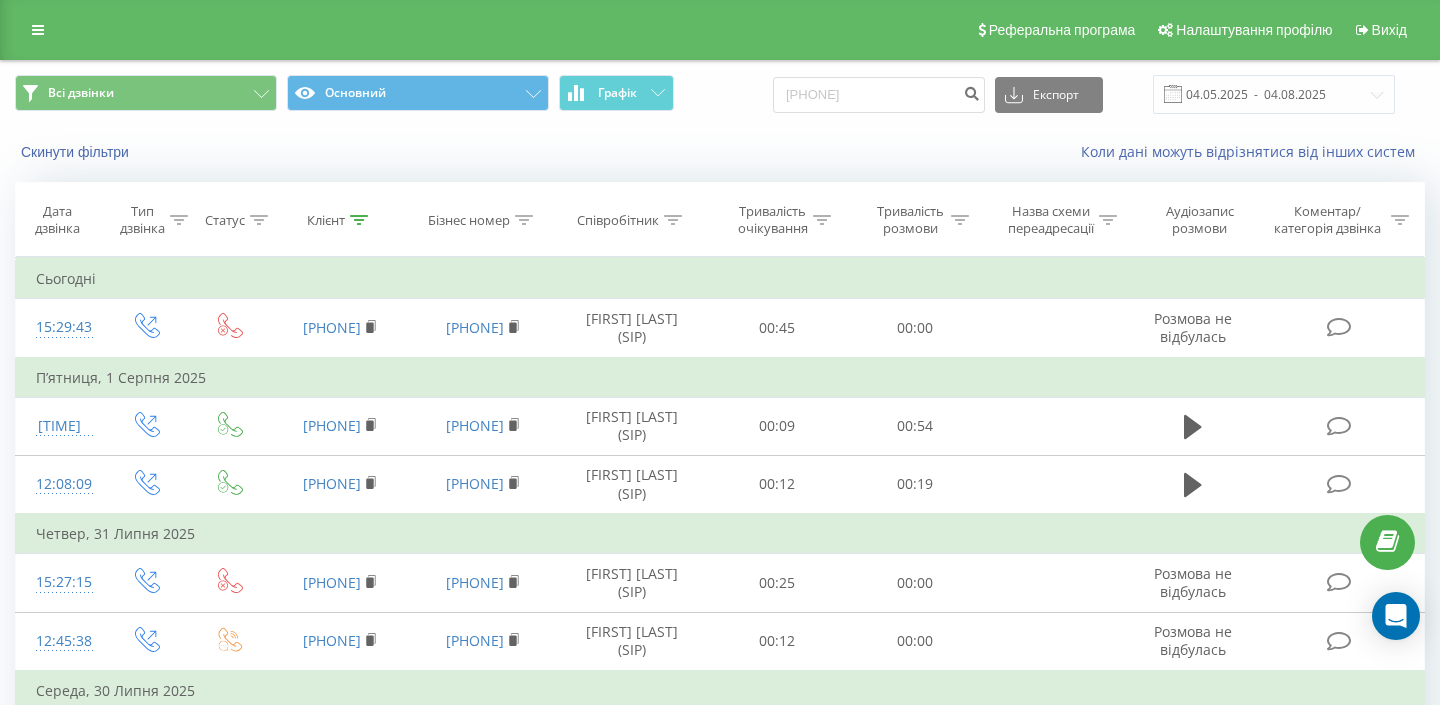 scroll, scrollTop: 0, scrollLeft: 0, axis: both 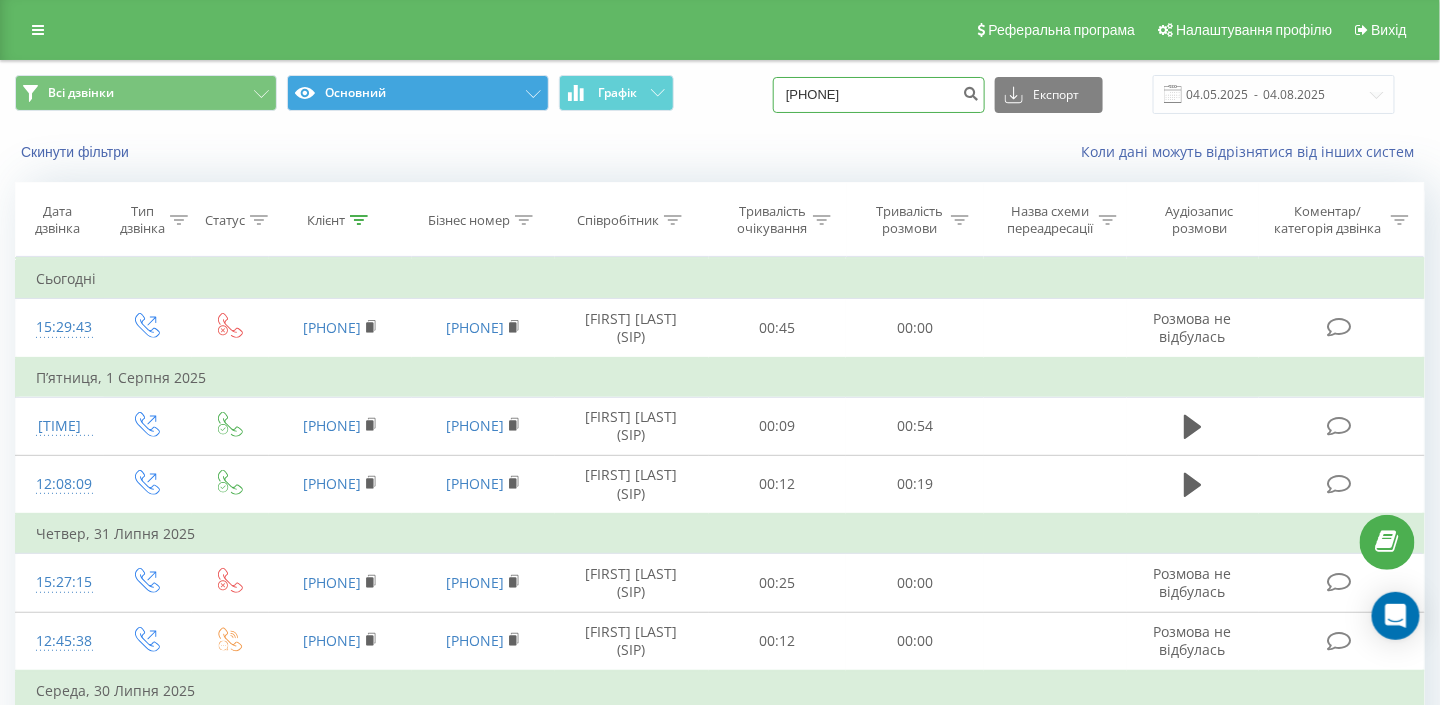 drag, startPoint x: 893, startPoint y: 103, endPoint x: 545, endPoint y: 96, distance: 348.0704 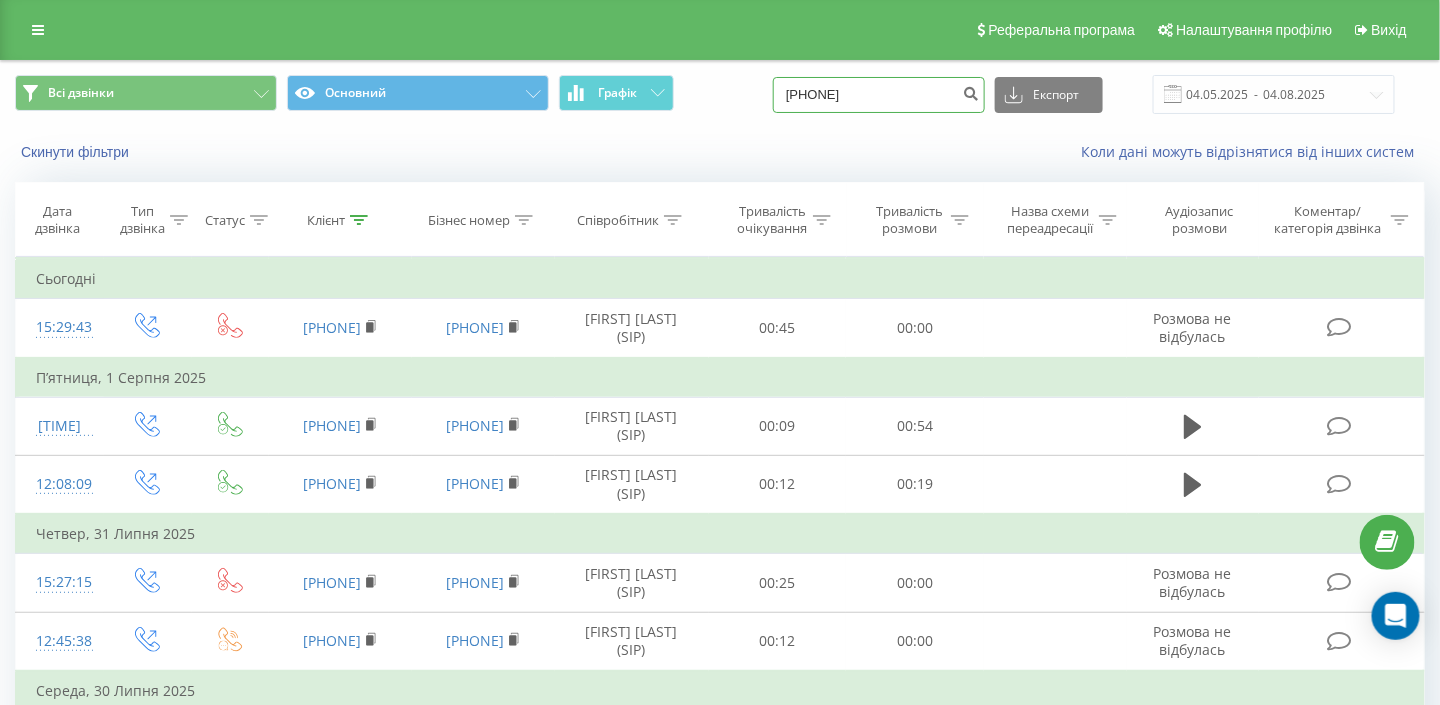 click on "[PHONE]" at bounding box center (879, 95) 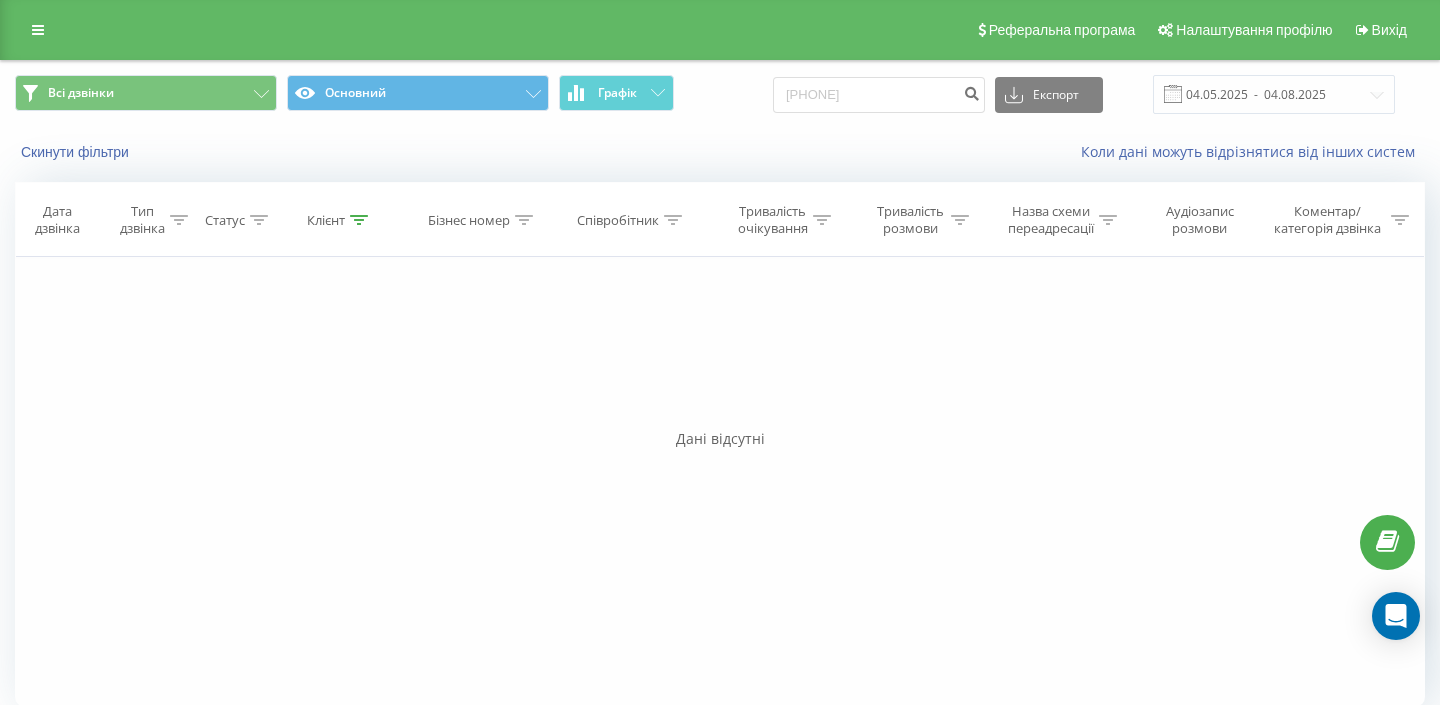 scroll, scrollTop: 0, scrollLeft: 0, axis: both 